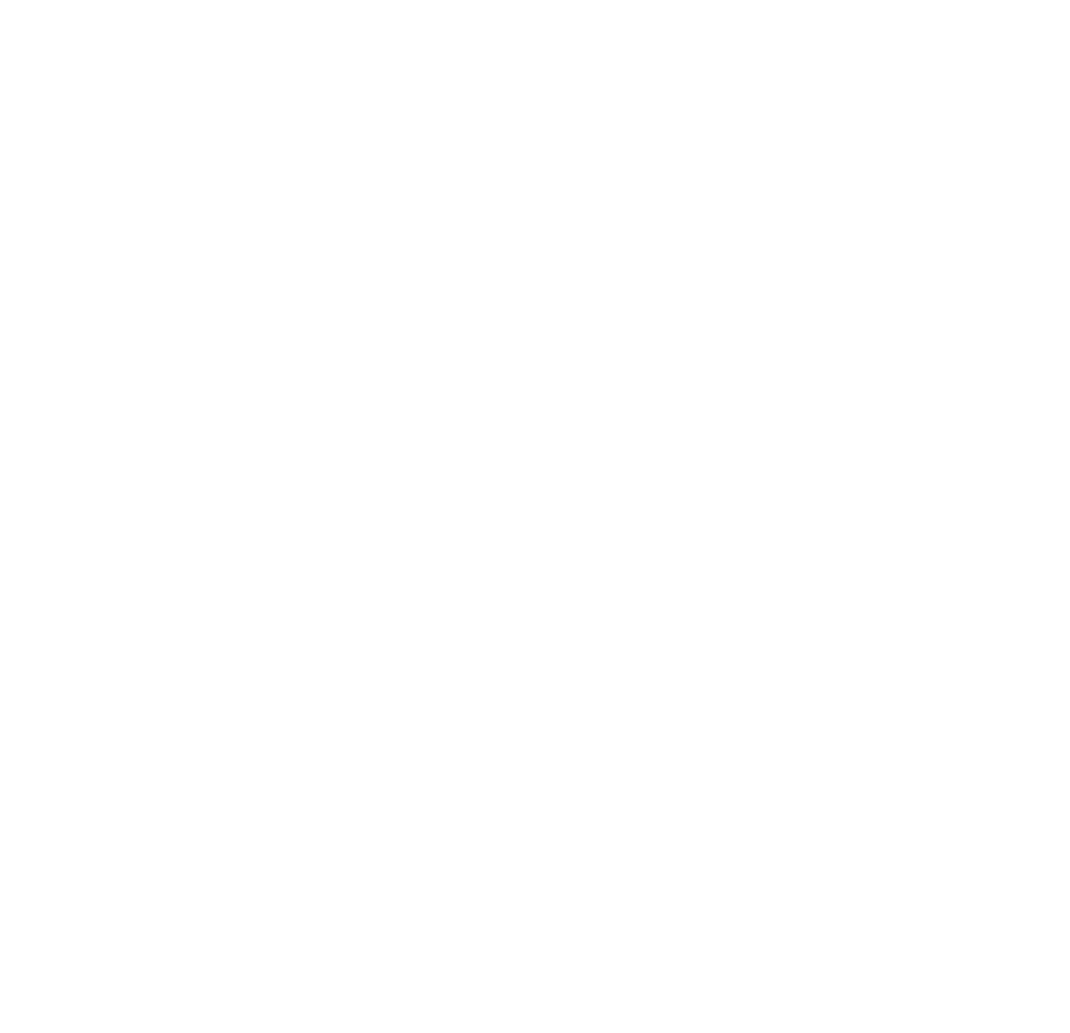 scroll, scrollTop: 0, scrollLeft: 0, axis: both 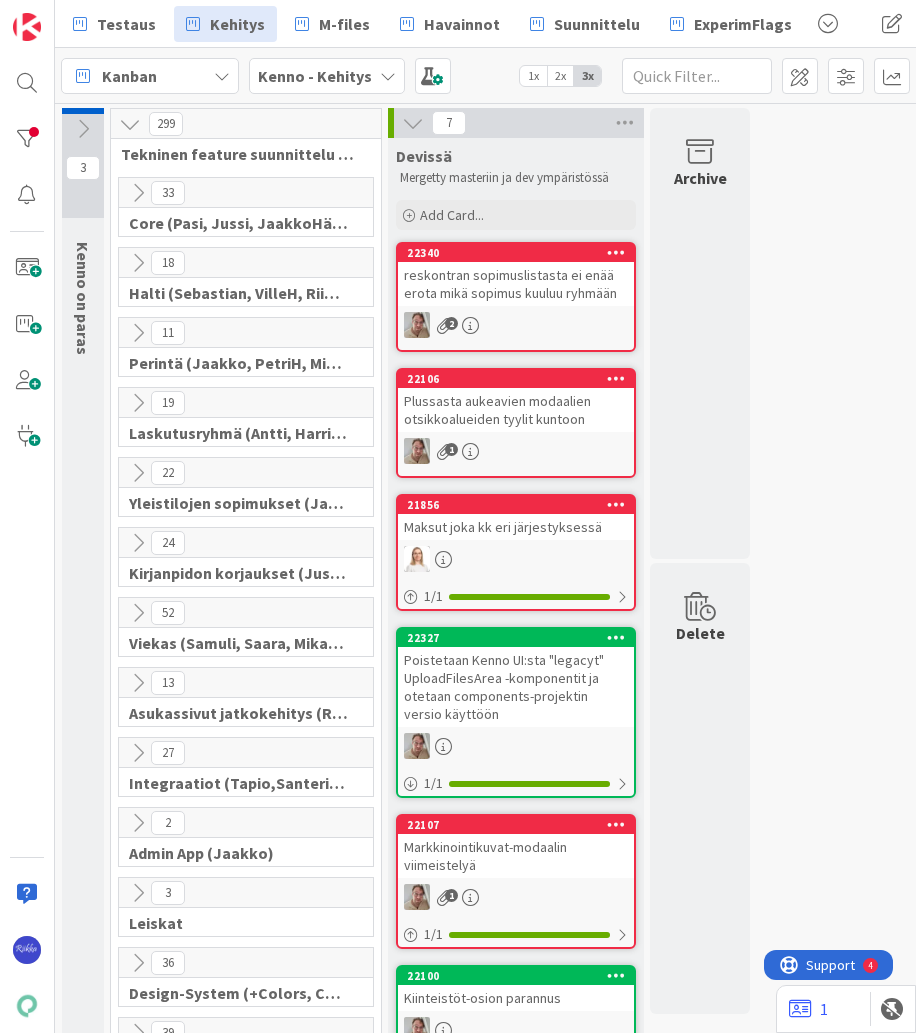 click on "reskontran sopimuslistasta ei enää erota mikä sopimus kuuluu ryhmään" at bounding box center (516, 284) 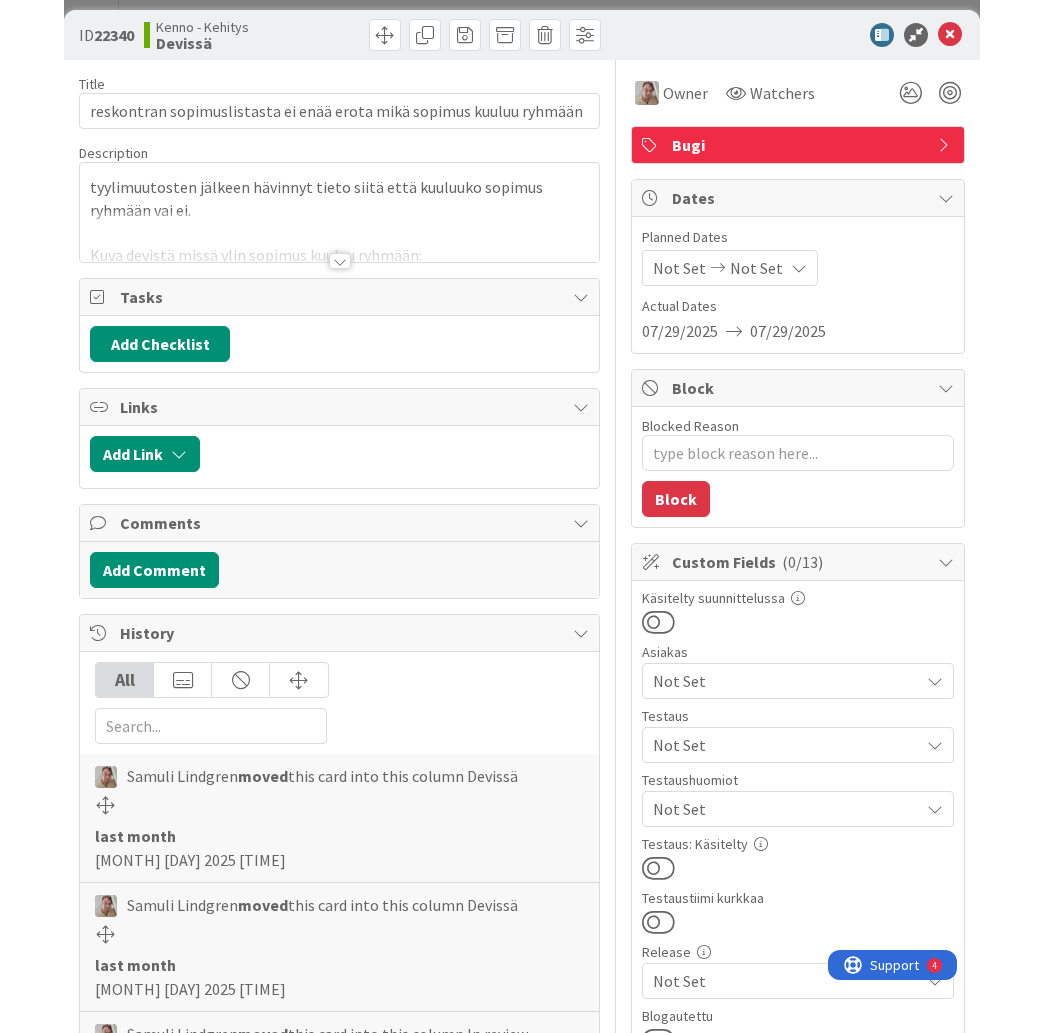scroll, scrollTop: 0, scrollLeft: 0, axis: both 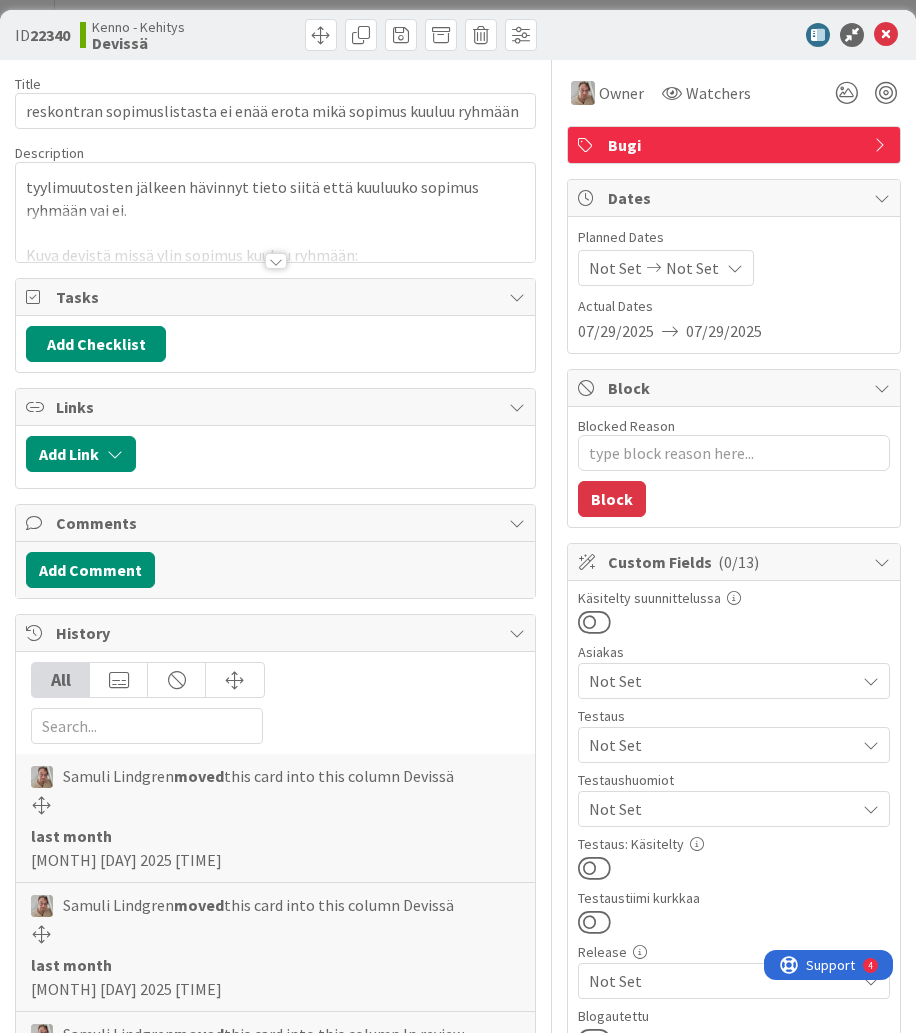 click at bounding box center [276, 261] 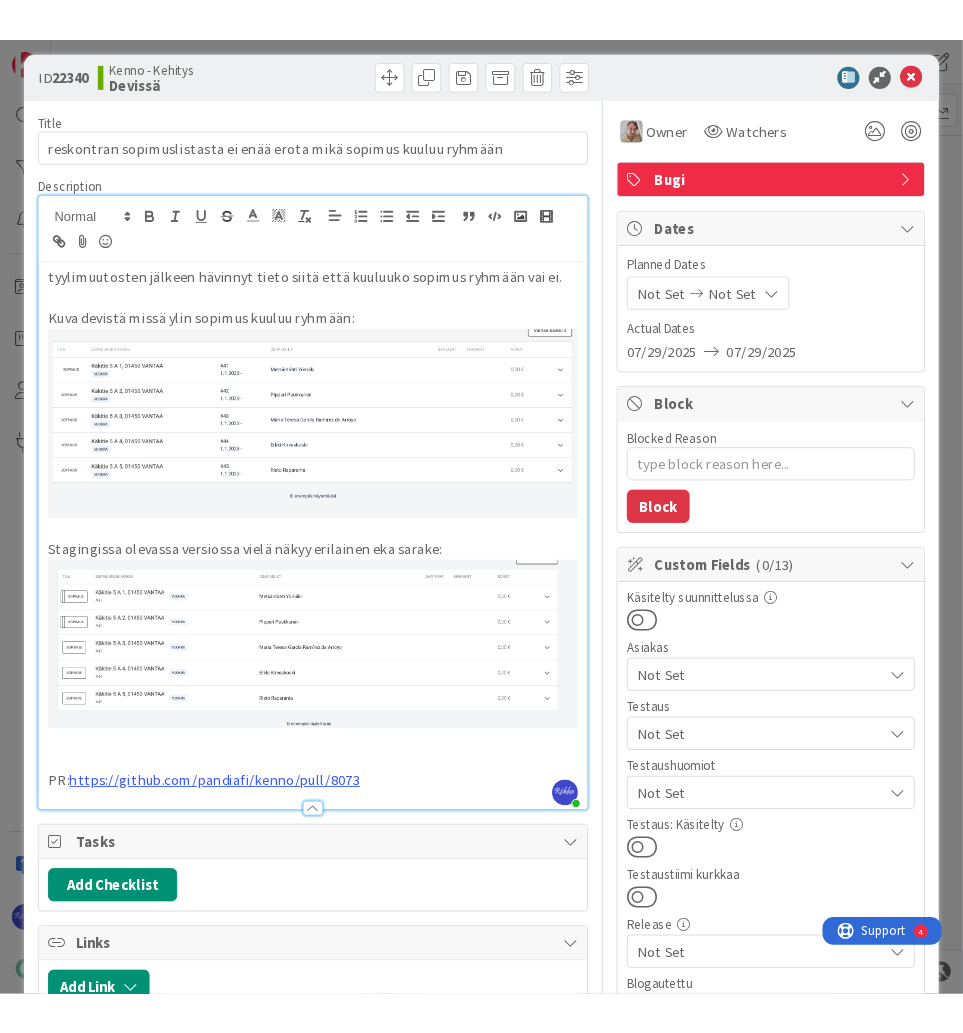 scroll, scrollTop: 0, scrollLeft: 0, axis: both 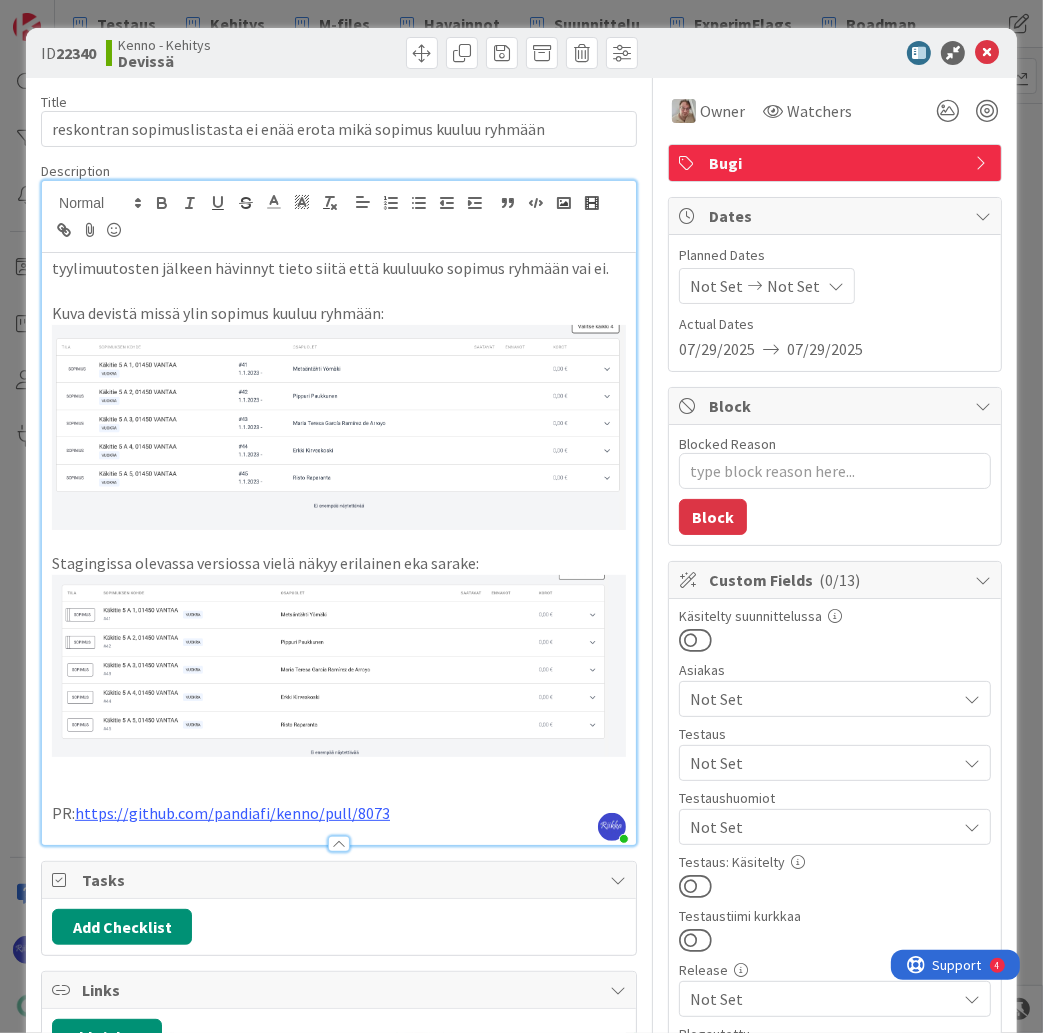 click on "Kenno - Kehitys Devissä" at bounding box center (220, 53) 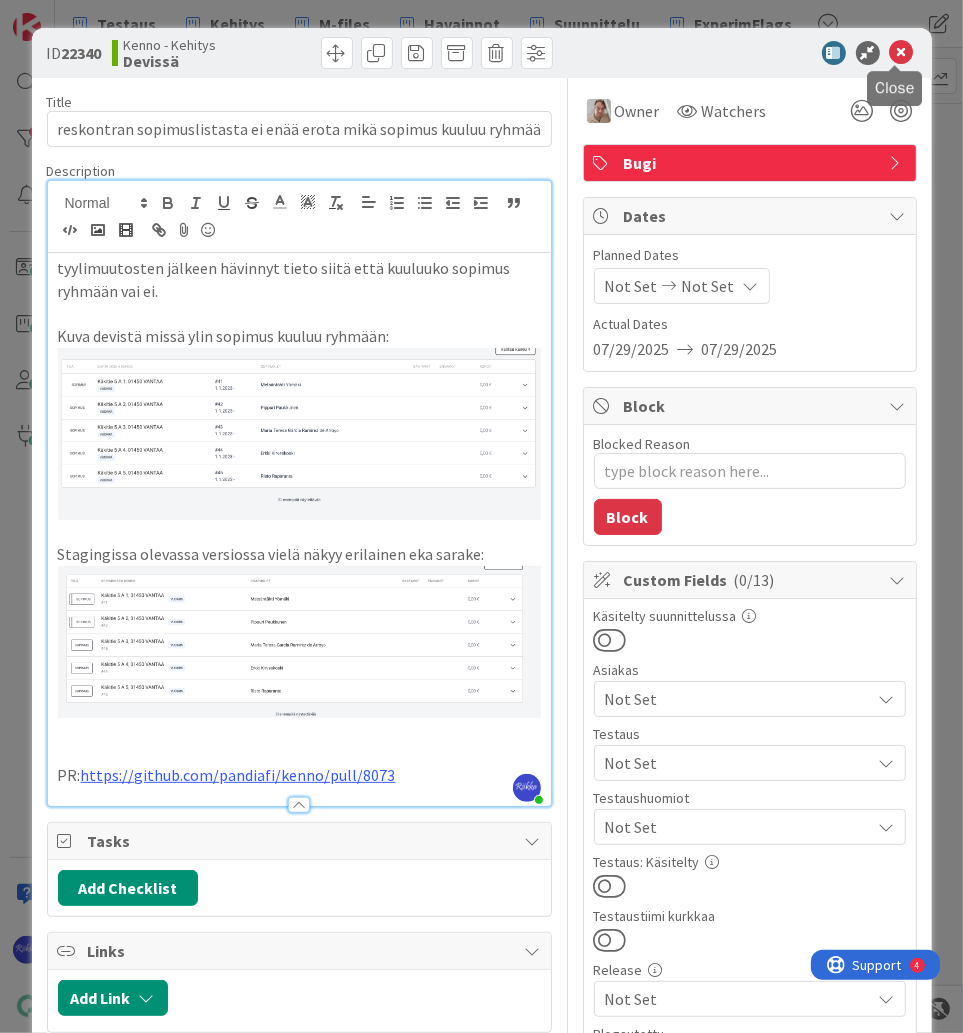 click at bounding box center [902, 53] 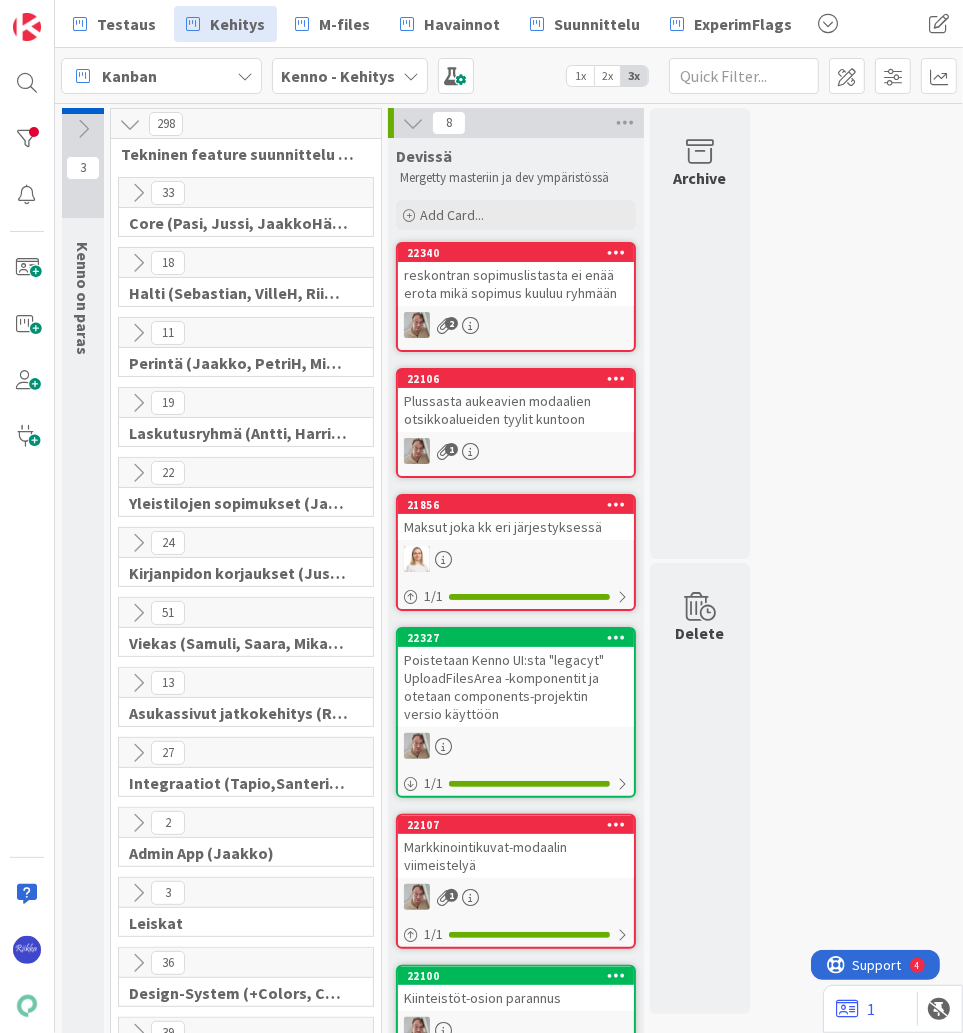 scroll, scrollTop: 0, scrollLeft: 0, axis: both 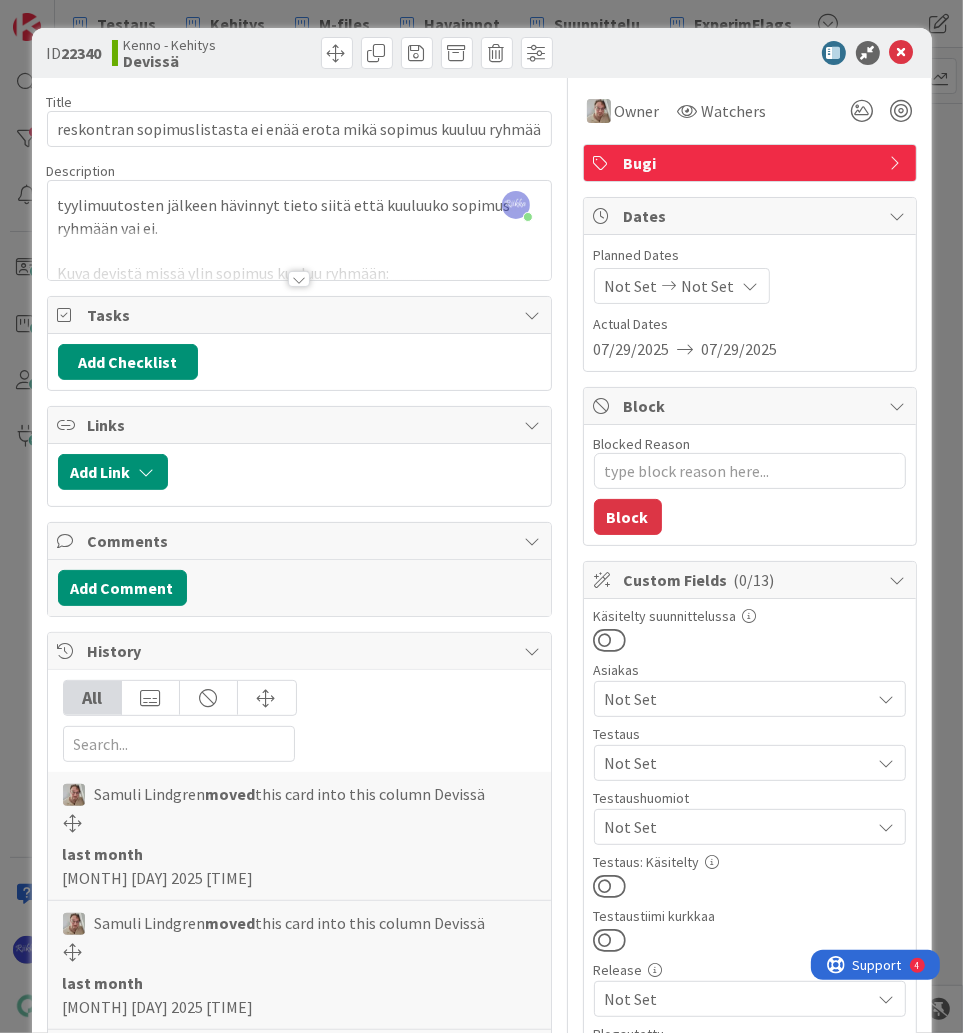 click at bounding box center [299, 279] 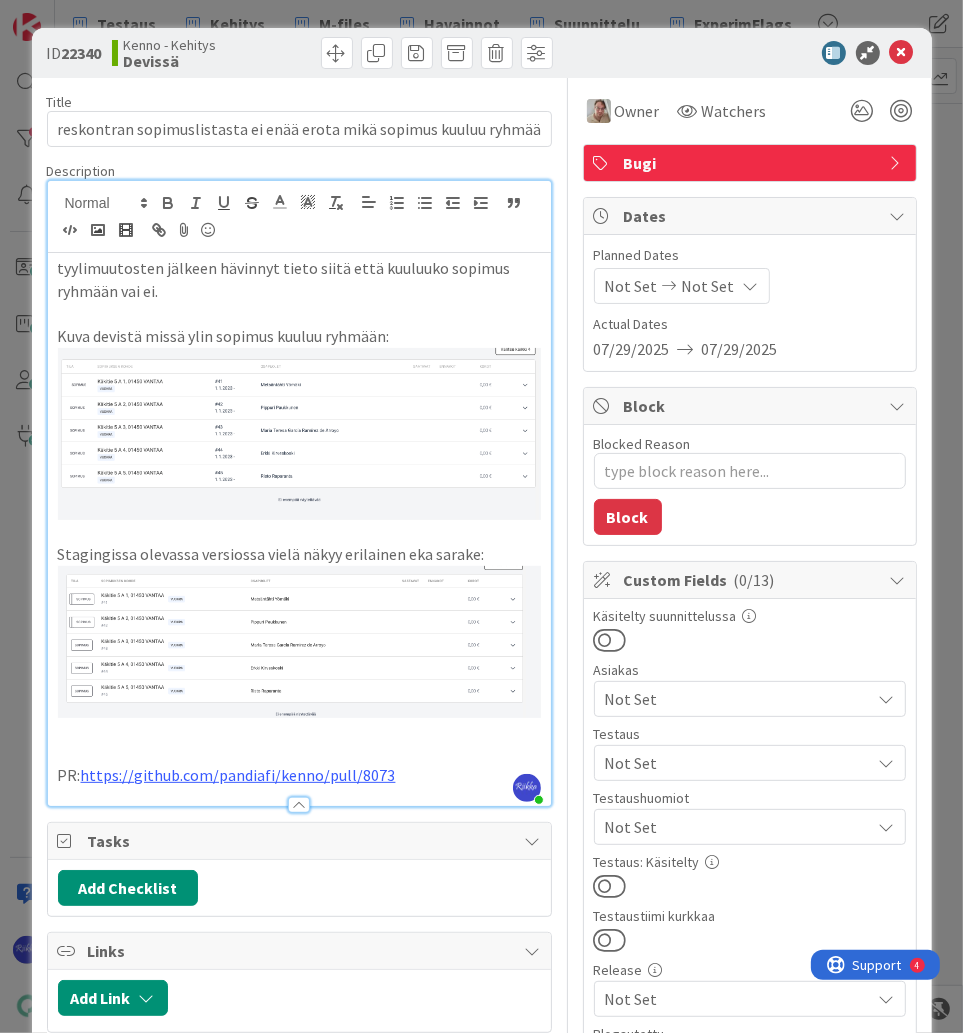 click on "Not Set" at bounding box center (738, 763) 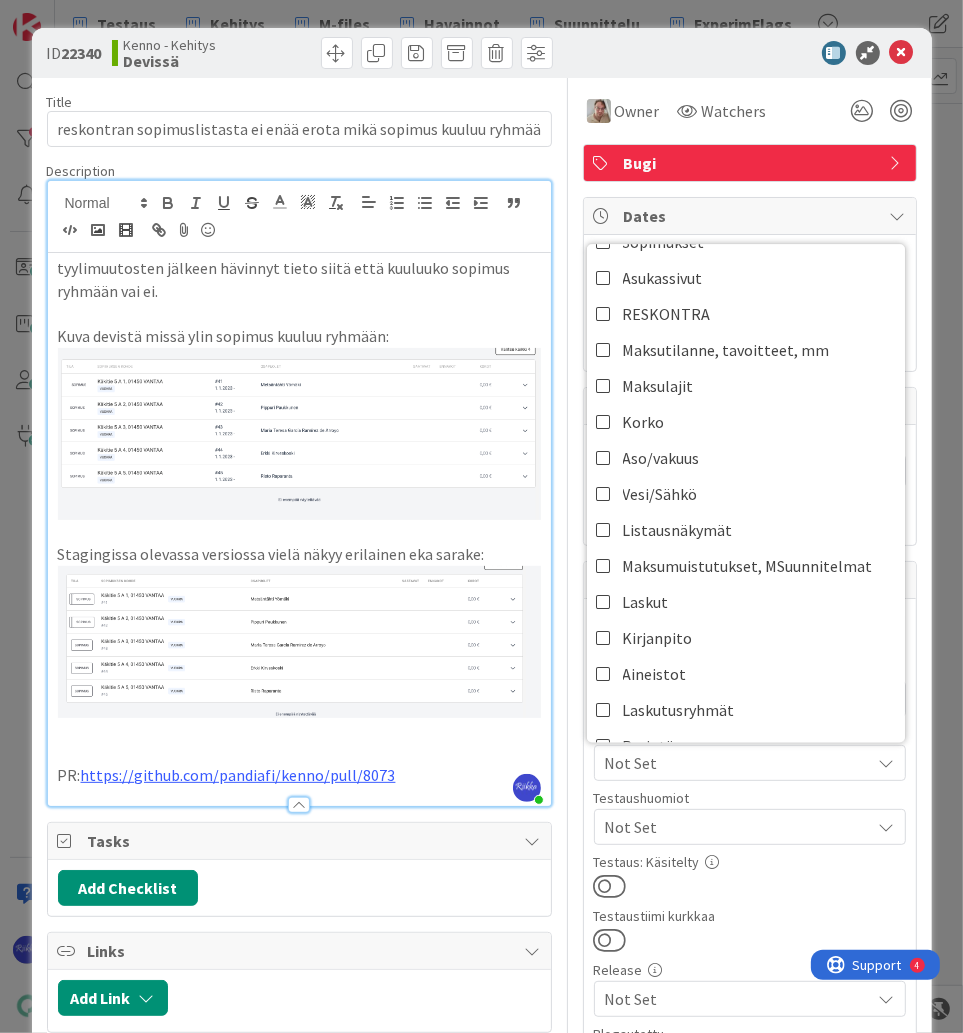 scroll, scrollTop: 160, scrollLeft: 0, axis: vertical 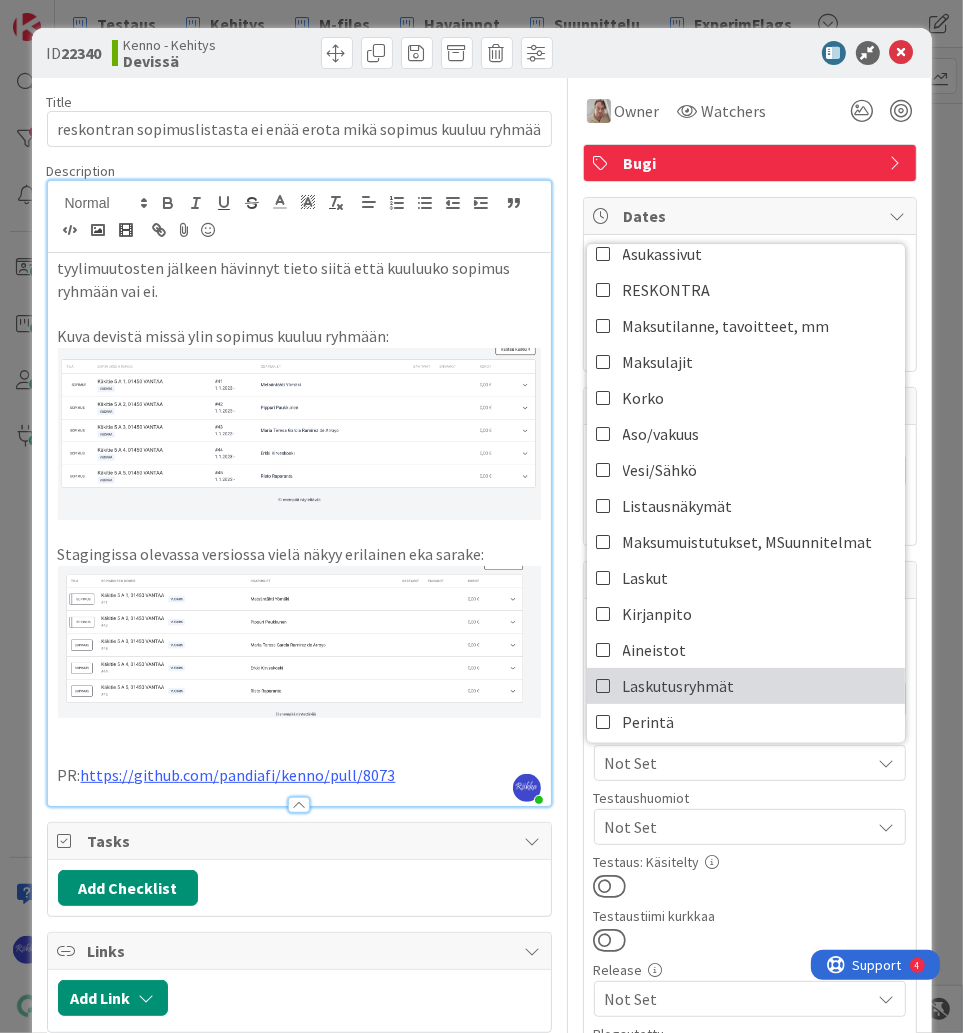 click on "Laskutusryhmät" at bounding box center [746, 686] 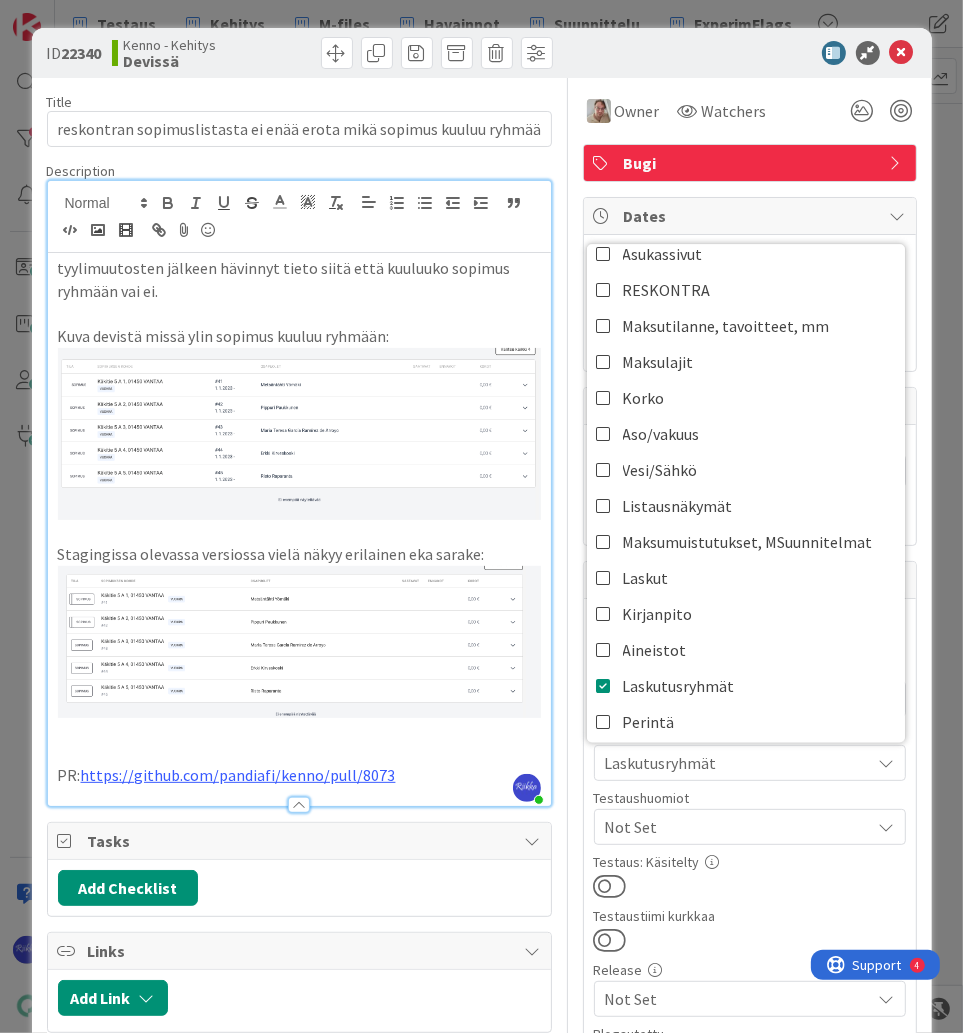 click on "Käsitelty suunnittelussa Asiakas Not Set Testaus Laskutusryhmät ASUTTAMINEN Hakemukset Tarjous, Tarjouskierros Sopimukset Asukassivut RESKONTRA Maksutilanne, tavoitteet, mm Maksulajit Korko Aso/vakuus Vesi/Sähkö Listausnäkymät Maksumuistutukset, MSuunnitelmat Laskut Kirjanpito Aineistot Laskutusryhmät Perintä Viestintä Yleistilat TEHTÄVÄT (YLLÄPITO) Henkilöt/Toimipisteet/Kiinteistö Auktorisointi, Palveluliitokset Ylläpito-ohjelma ------------ Design System Robotti Admin  Integraatiot Demodata ---- Korvatut: ---- Palveluliitokset Kiinteistöt Tilaus Vikailmoitus Tarkastukset Mobiili Testaushuomiot Not Set Testaus: Käsitelty Testaustiimi kurkkaa Release Not Set Blogautettu Ohry-prio Not Set Tuotanto-ongelma Priority Not Set Osio Not Set Käyttöönottokriittisyys Not Set" at bounding box center (750, 995) 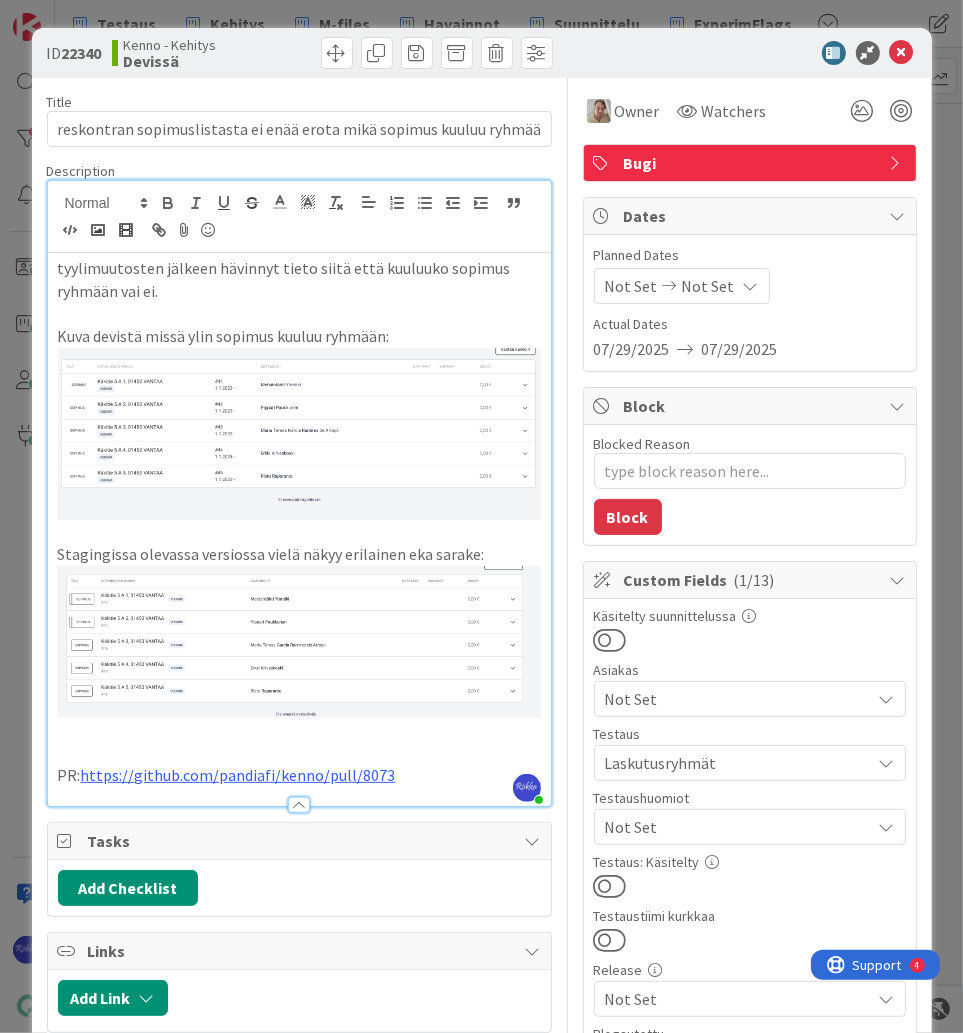 click at bounding box center [610, 886] 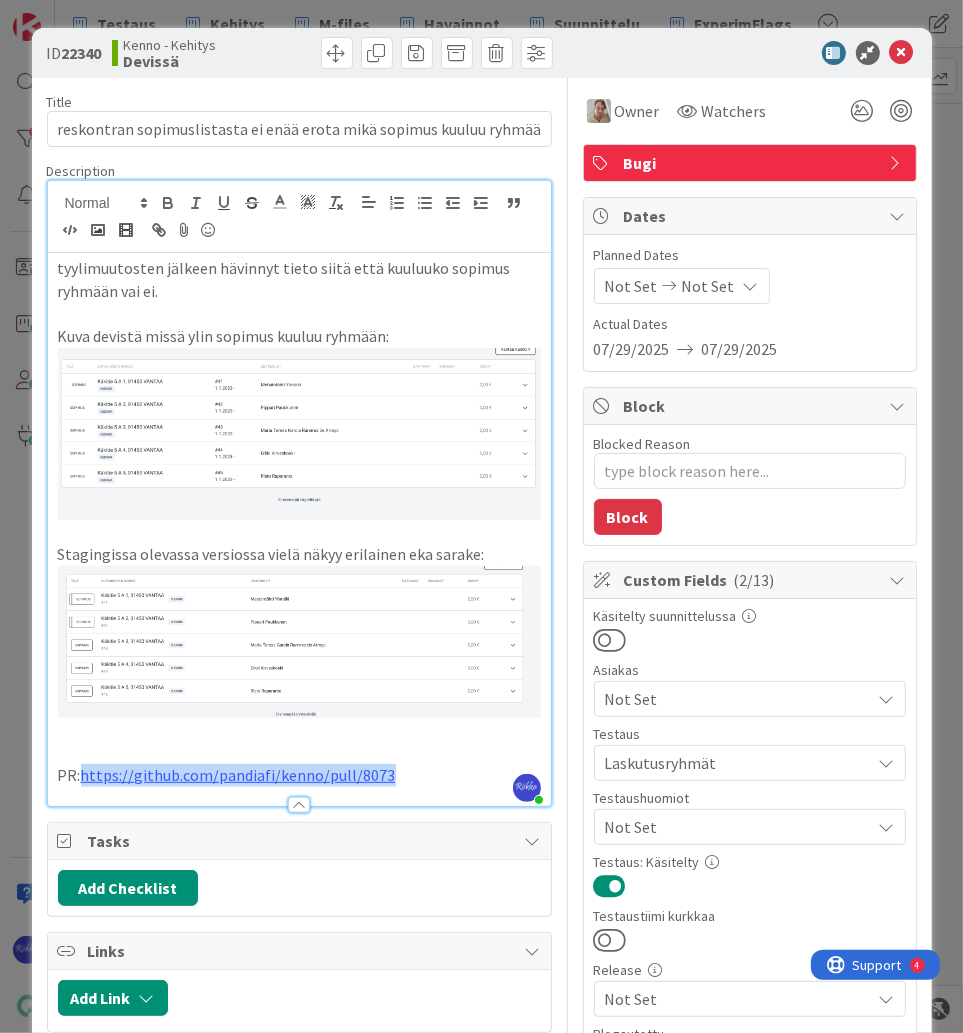 drag, startPoint x: 385, startPoint y: 777, endPoint x: 80, endPoint y: 777, distance: 305 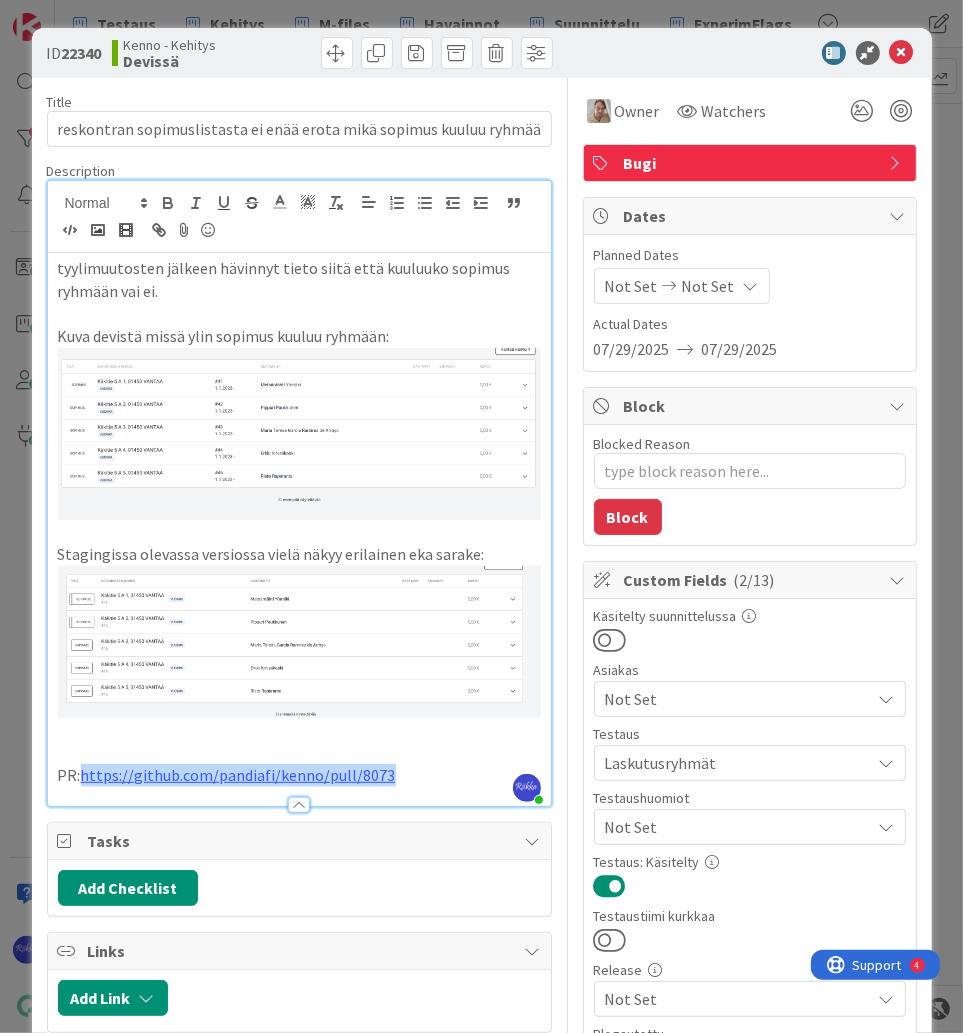 click on "PR:  https://github.com/pandiafi/kenno/pull/8073" at bounding box center (299, 775) 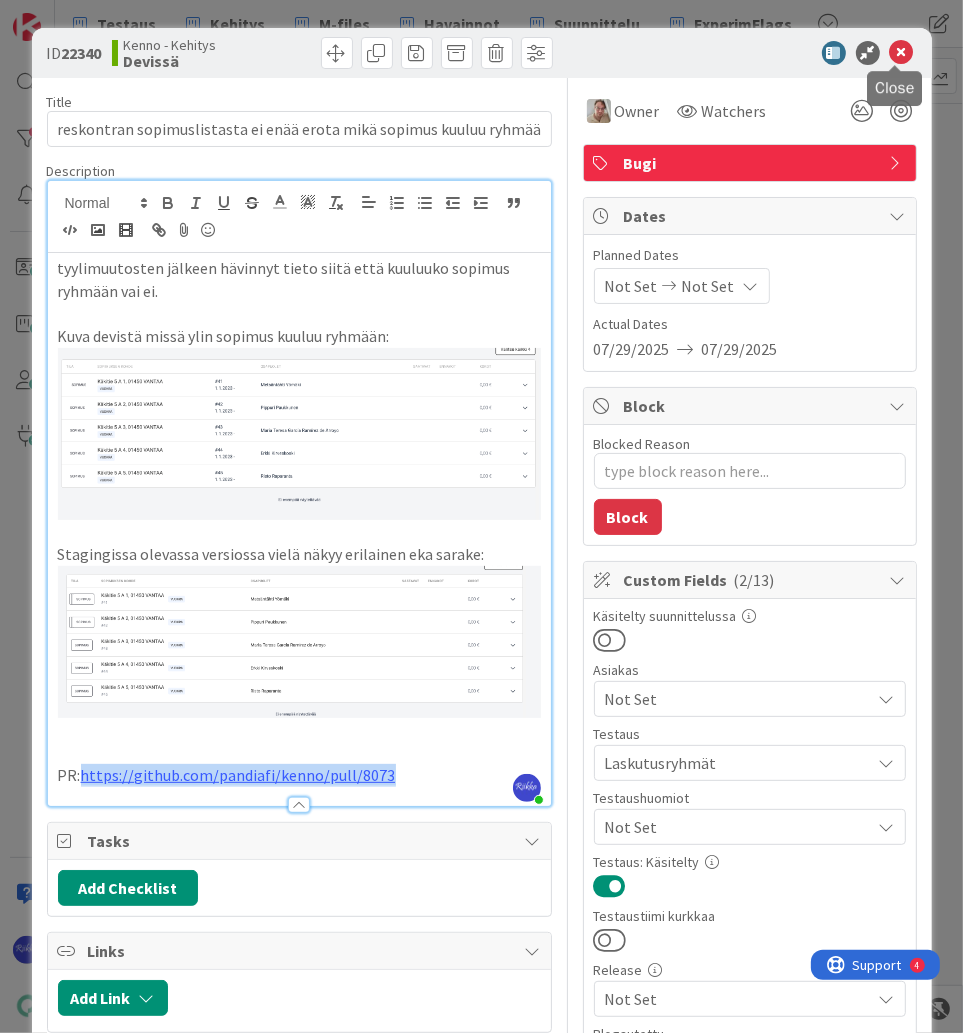click at bounding box center (902, 53) 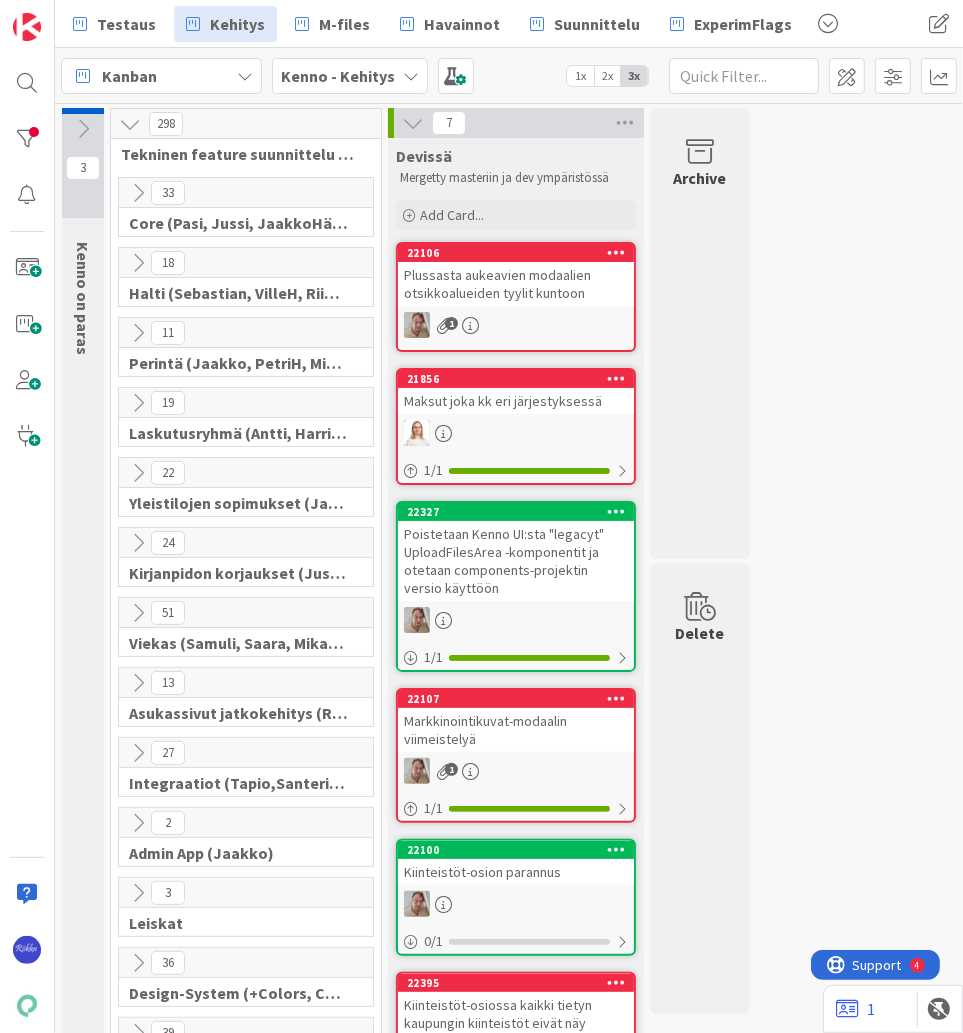 click on "Plussasta aukeavien modaalien otsikkoalueiden tyylit kuntoon" at bounding box center [516, 284] 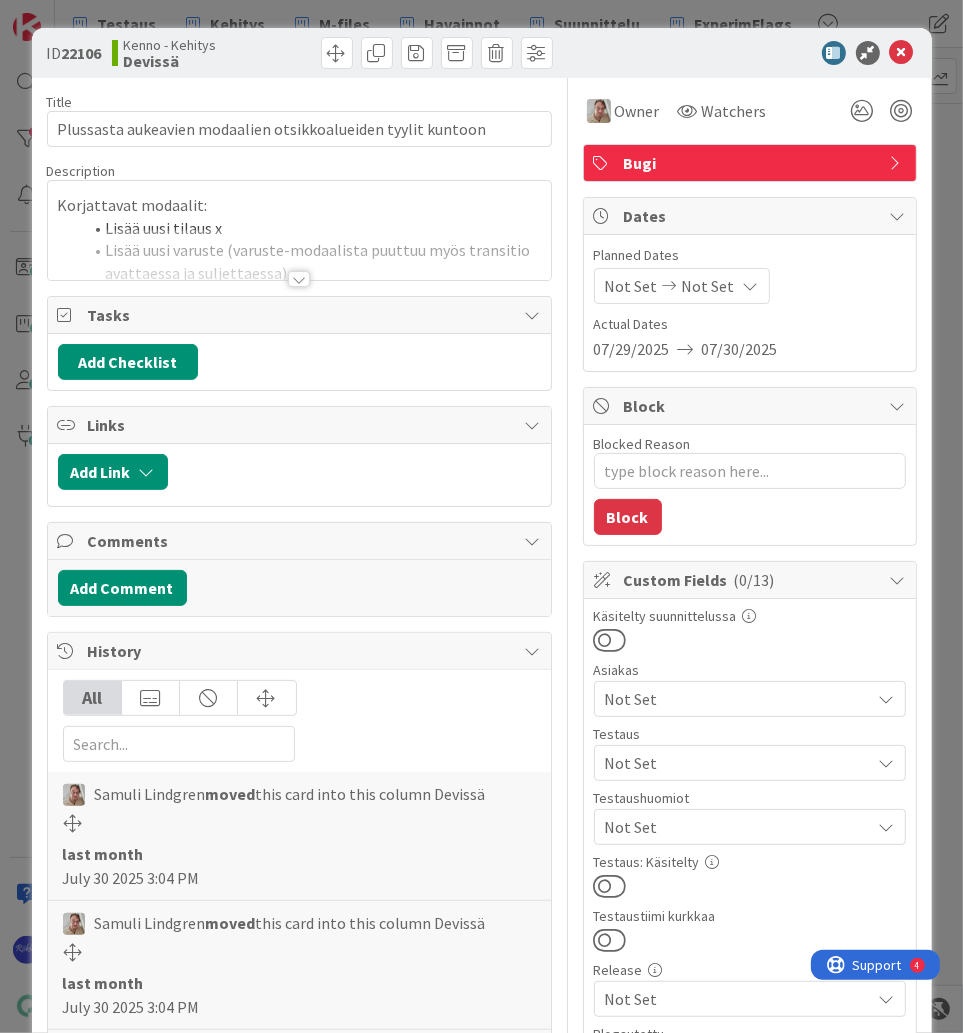 scroll, scrollTop: 0, scrollLeft: 0, axis: both 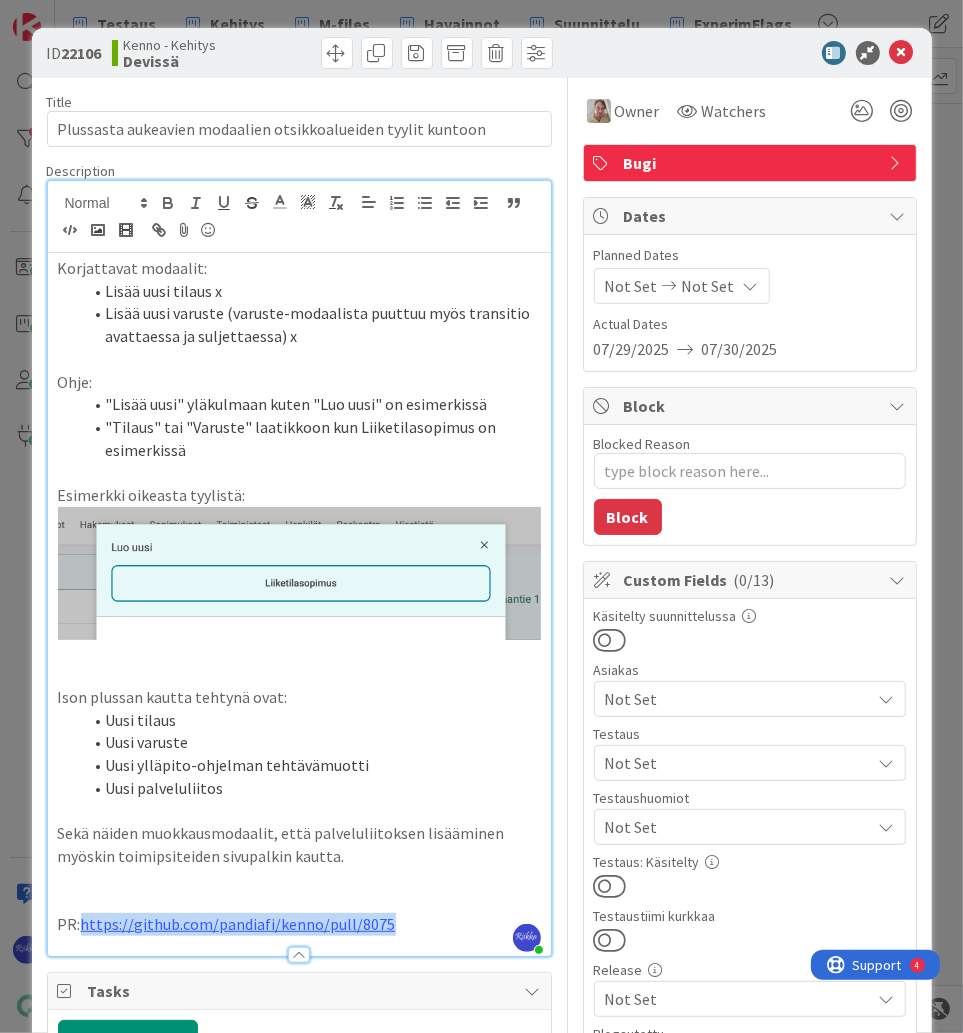 drag, startPoint x: 395, startPoint y: 928, endPoint x: 79, endPoint y: 928, distance: 316 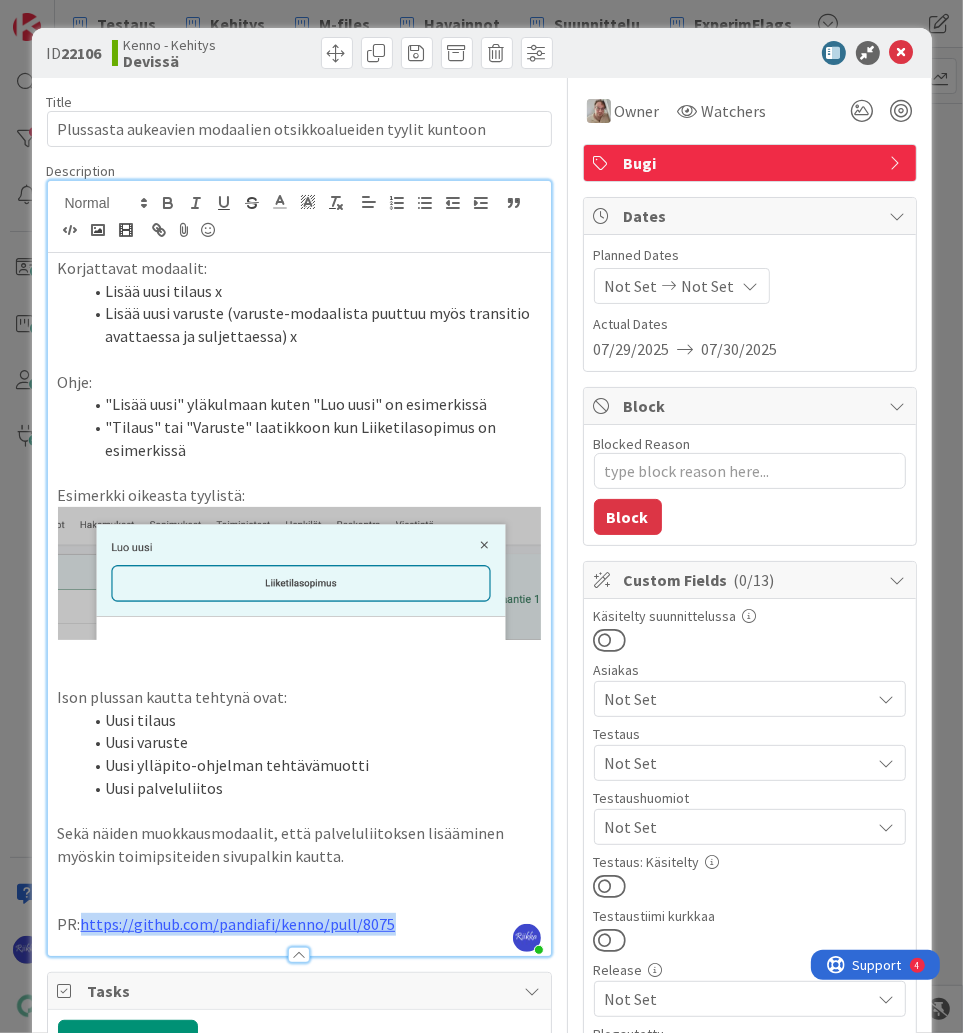 click on "PR:  https://github.com/pandiafi/kenno/pull/8075" at bounding box center [299, 924] 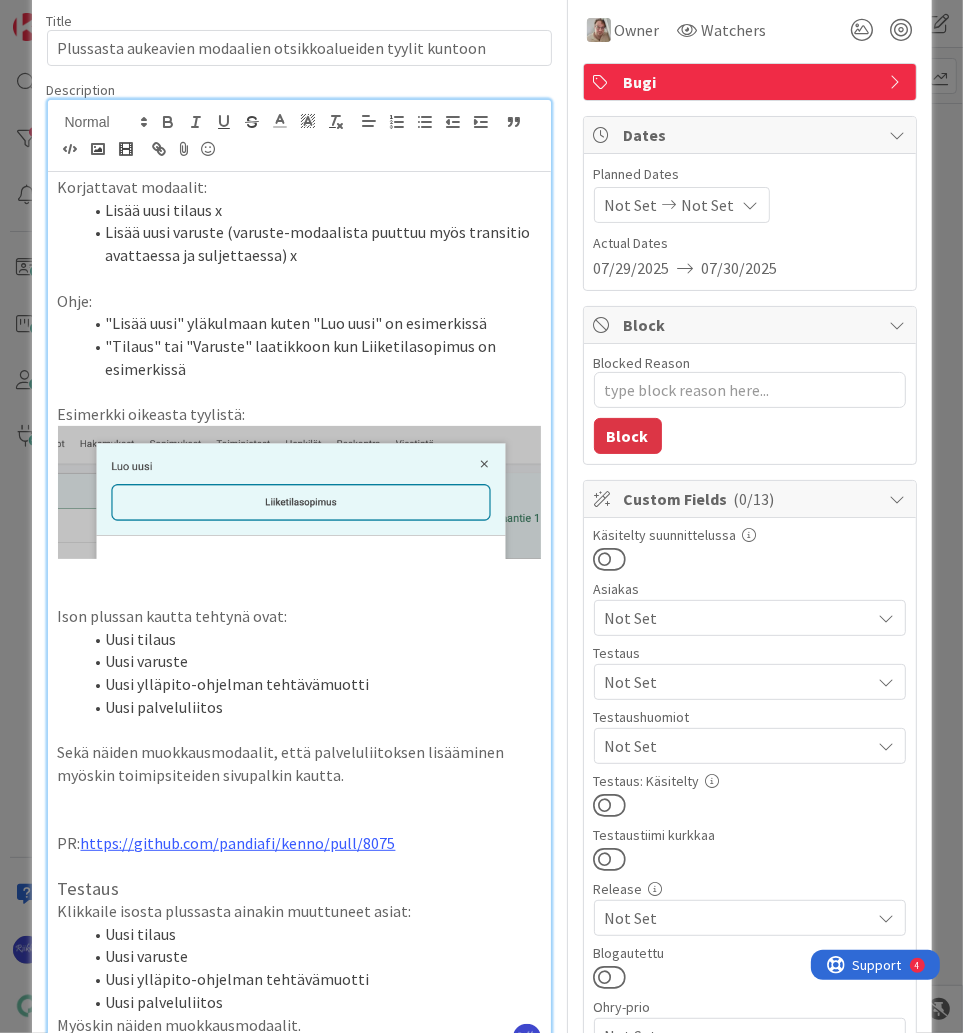 scroll, scrollTop: 401, scrollLeft: 0, axis: vertical 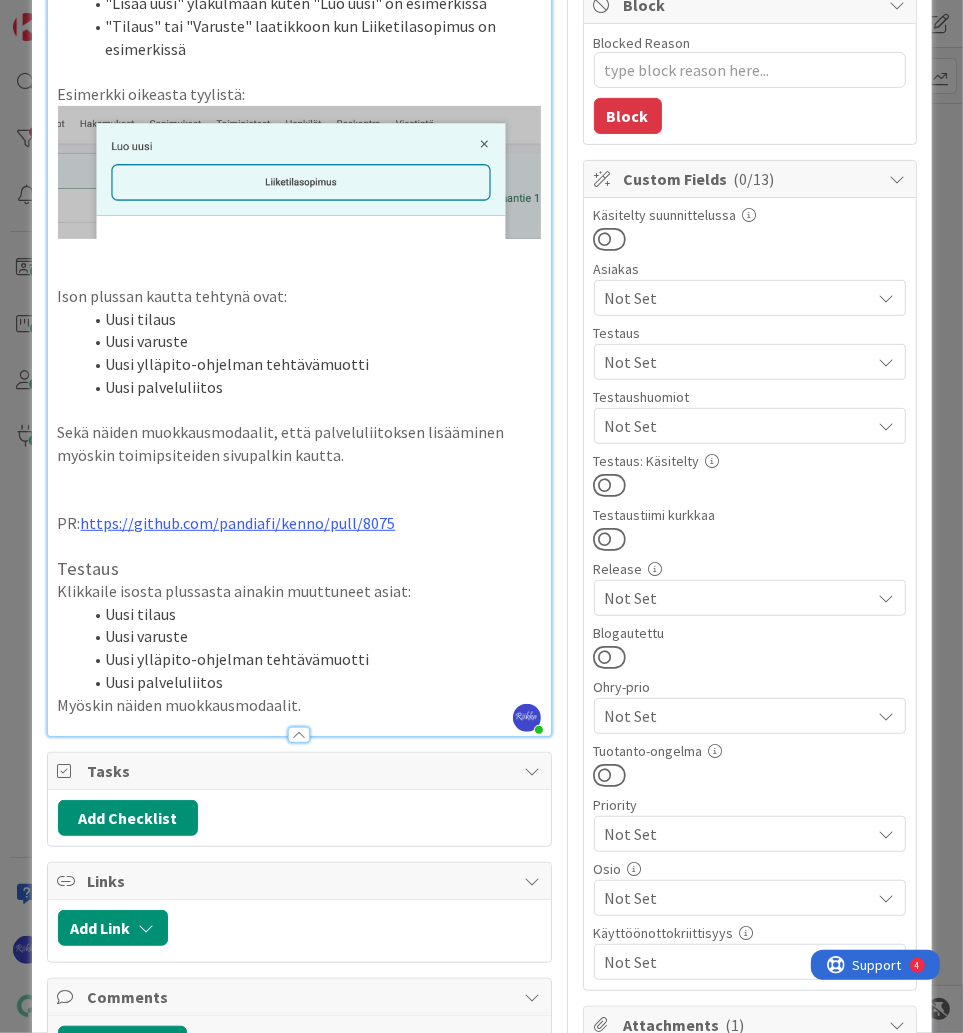 click on "Not Set" at bounding box center [738, 362] 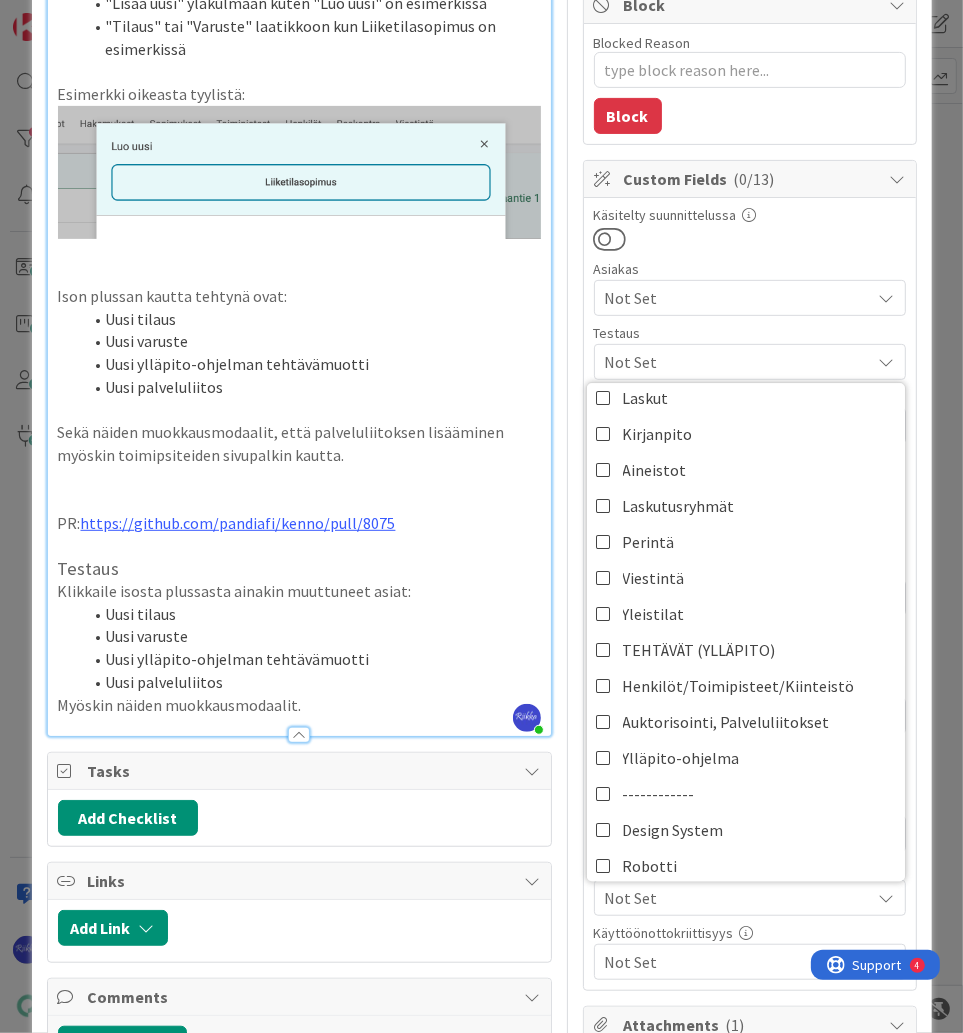 scroll, scrollTop: 480, scrollLeft: 0, axis: vertical 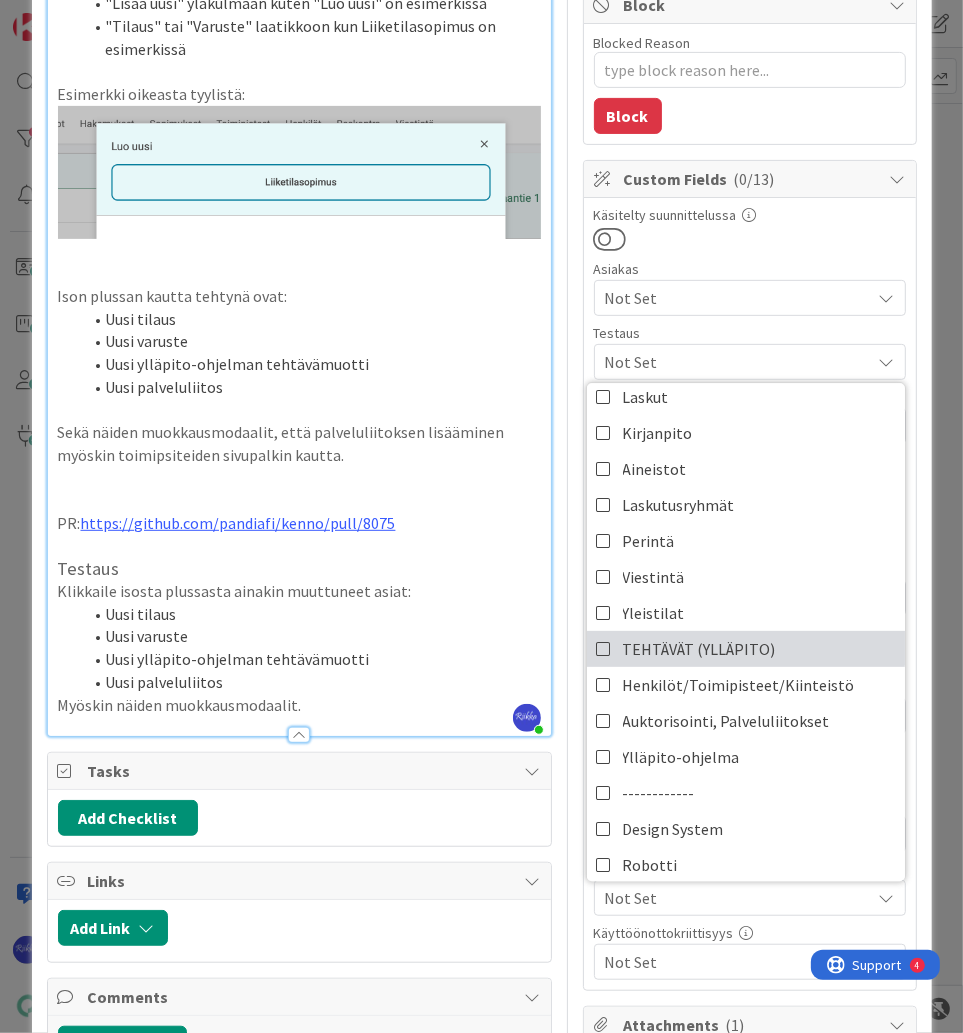 click on "TEHTÄVÄT (YLLÄPITO)" at bounding box center (699, 649) 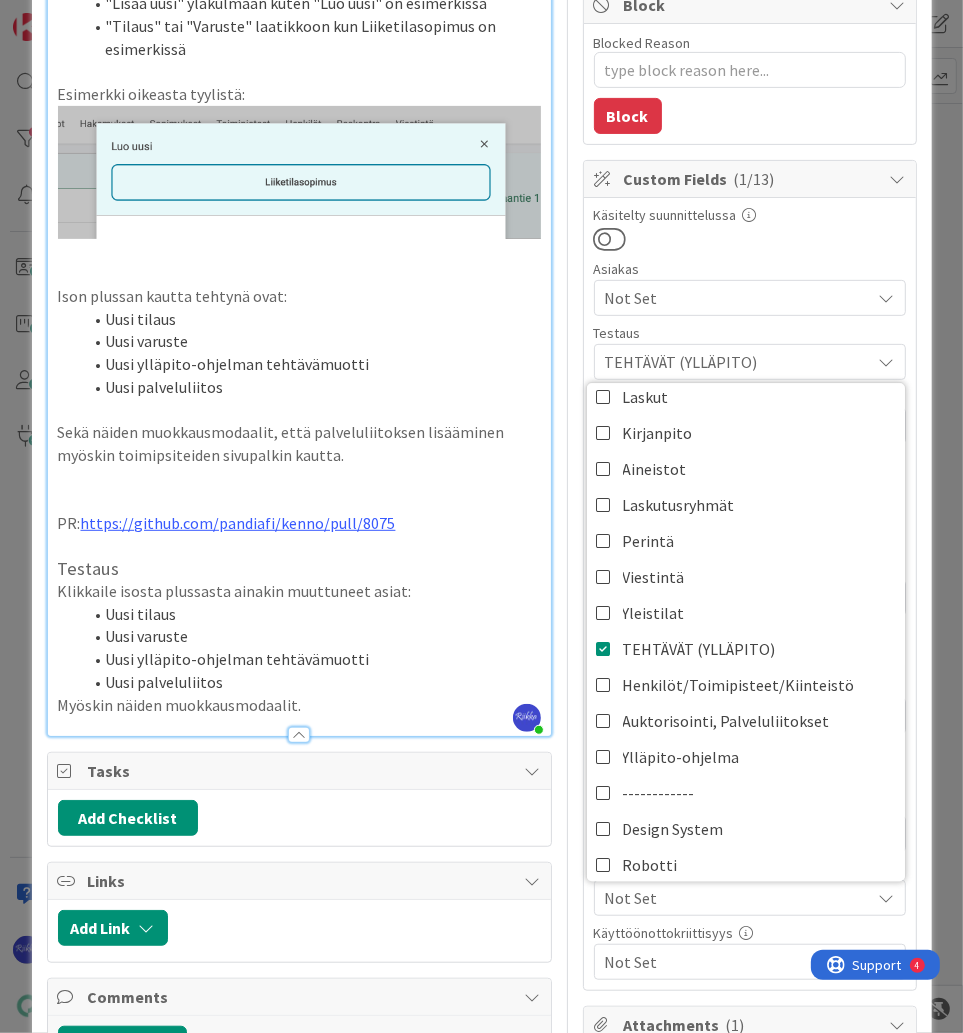 scroll, scrollTop: 129, scrollLeft: 0, axis: vertical 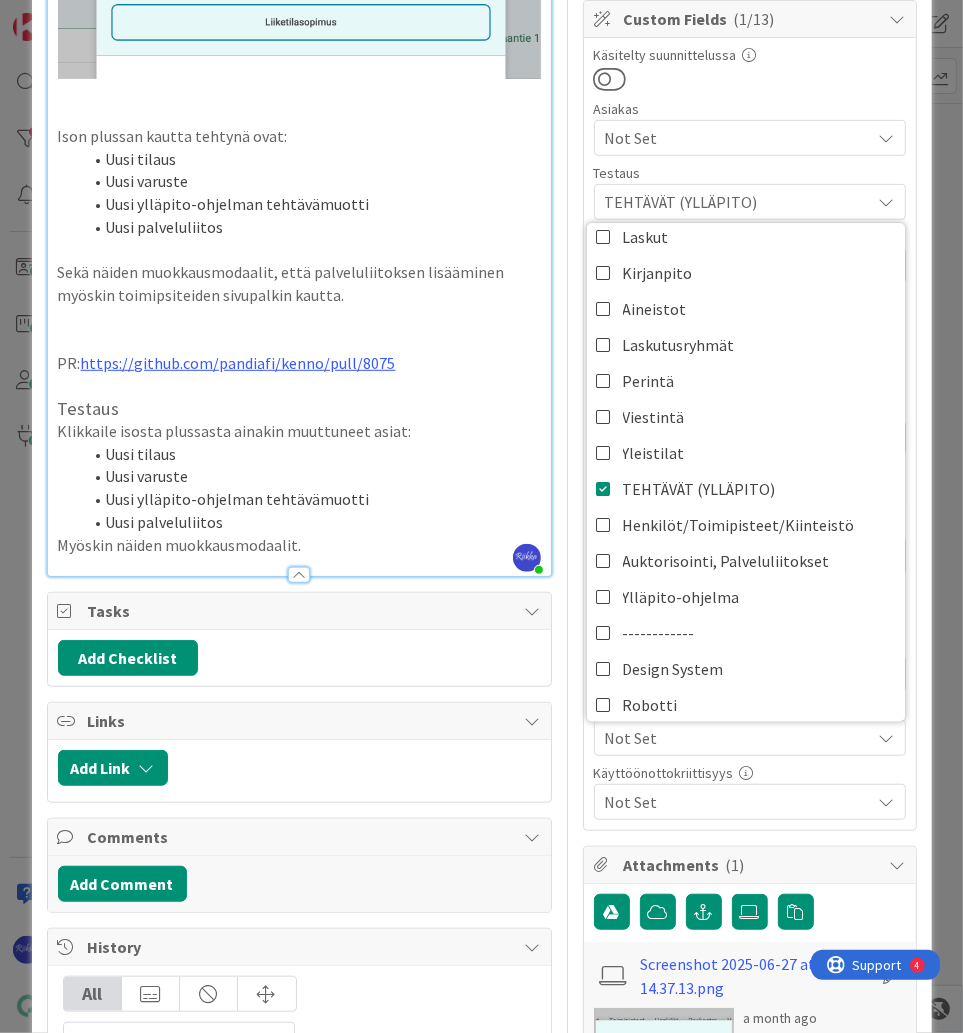 click on "Uusi ylläpito-ohjelman tehtävämuotti" at bounding box center (311, 499) 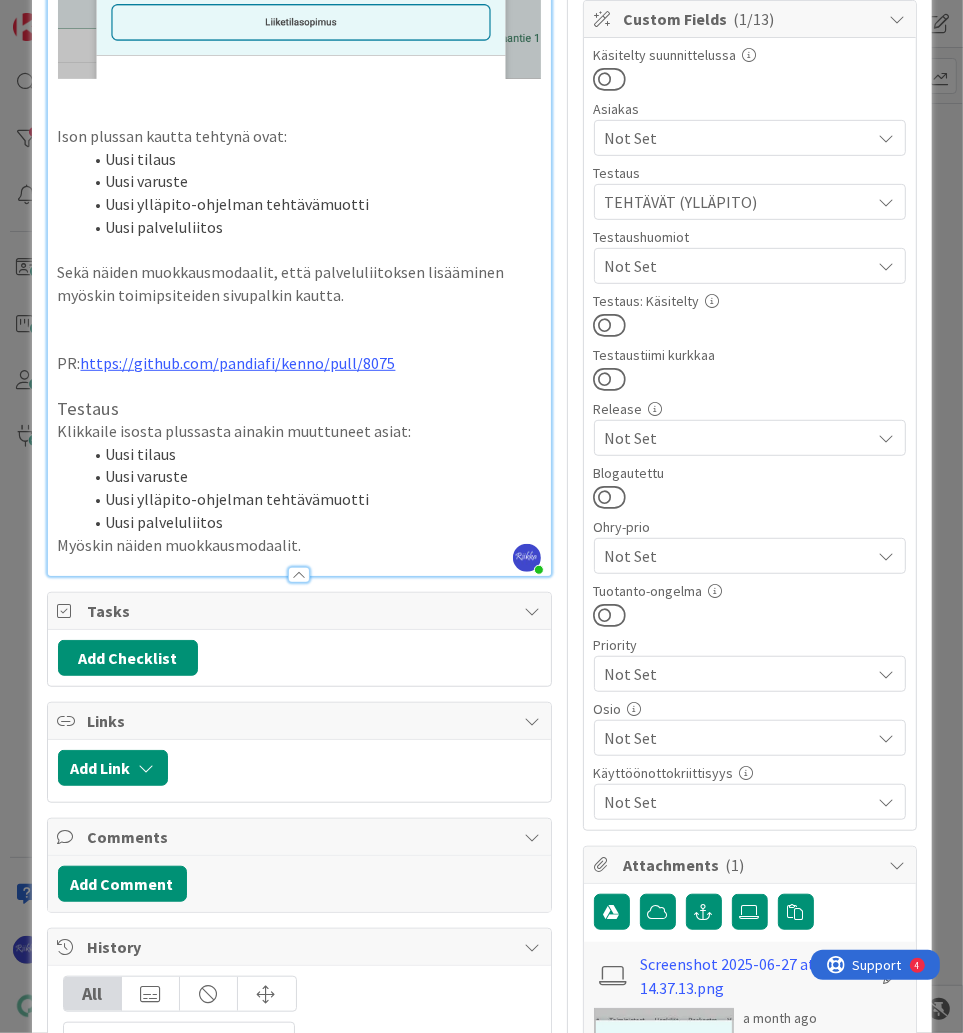 scroll, scrollTop: 81, scrollLeft: 0, axis: vertical 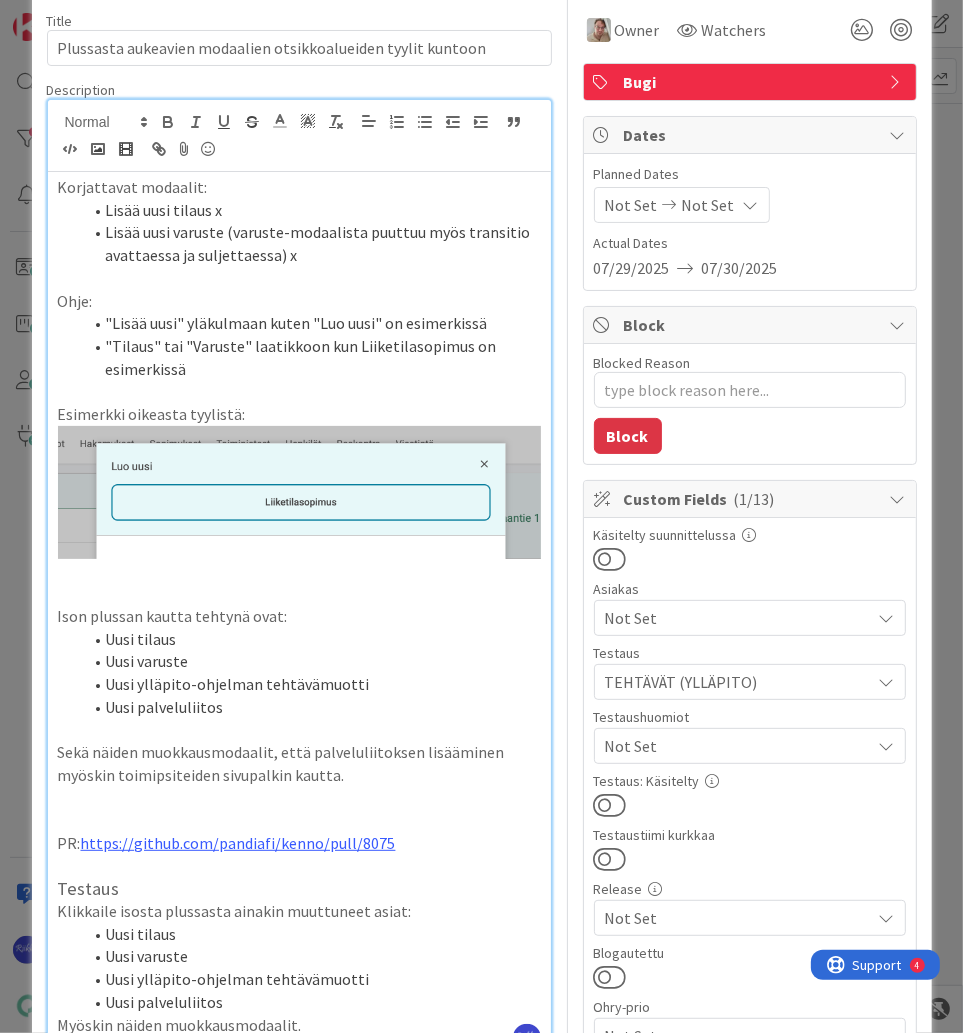 click at bounding box center [610, 805] 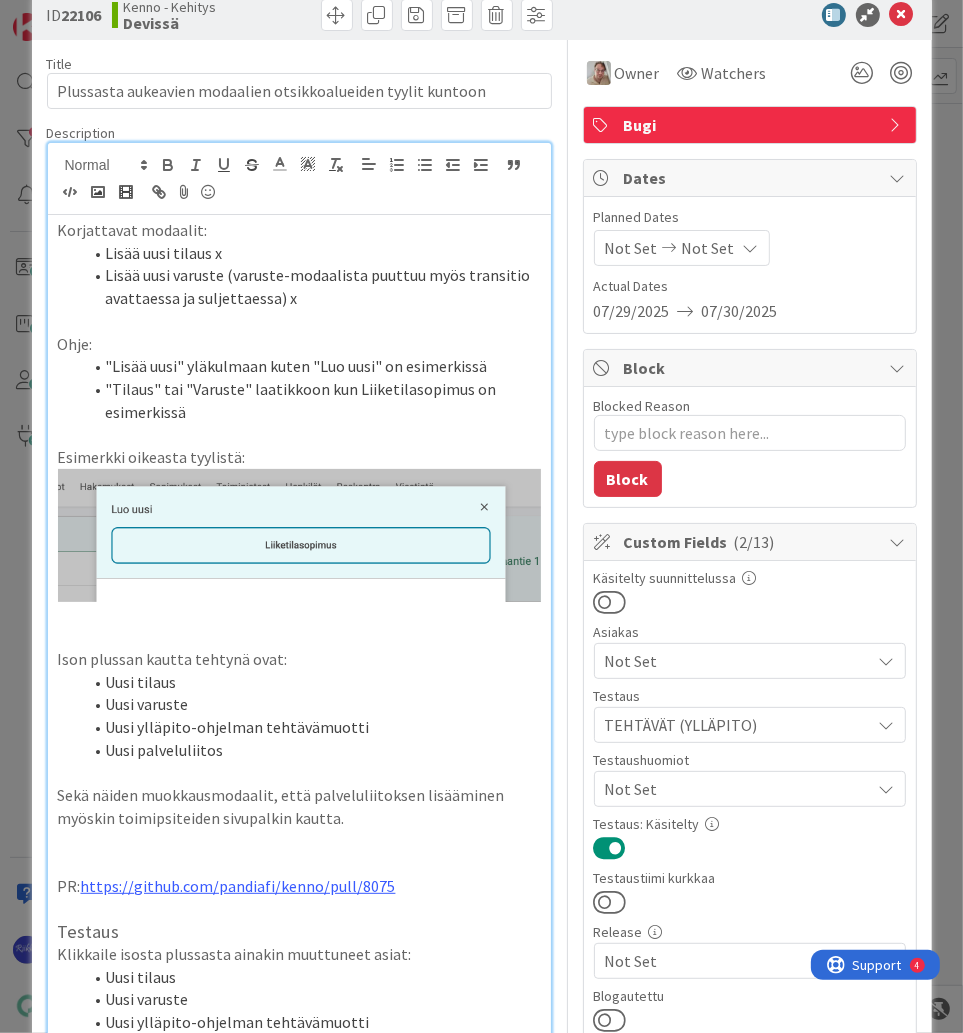 scroll, scrollTop: 0, scrollLeft: 0, axis: both 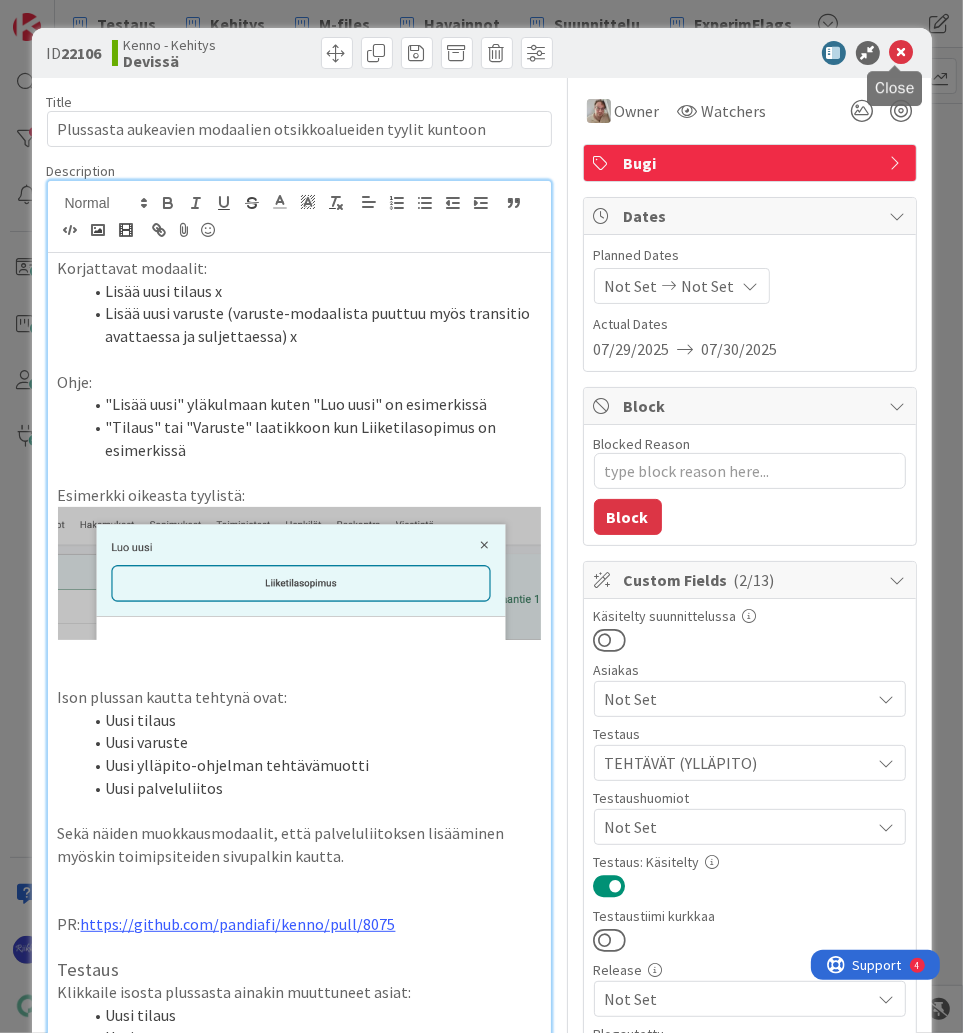 click at bounding box center [902, 53] 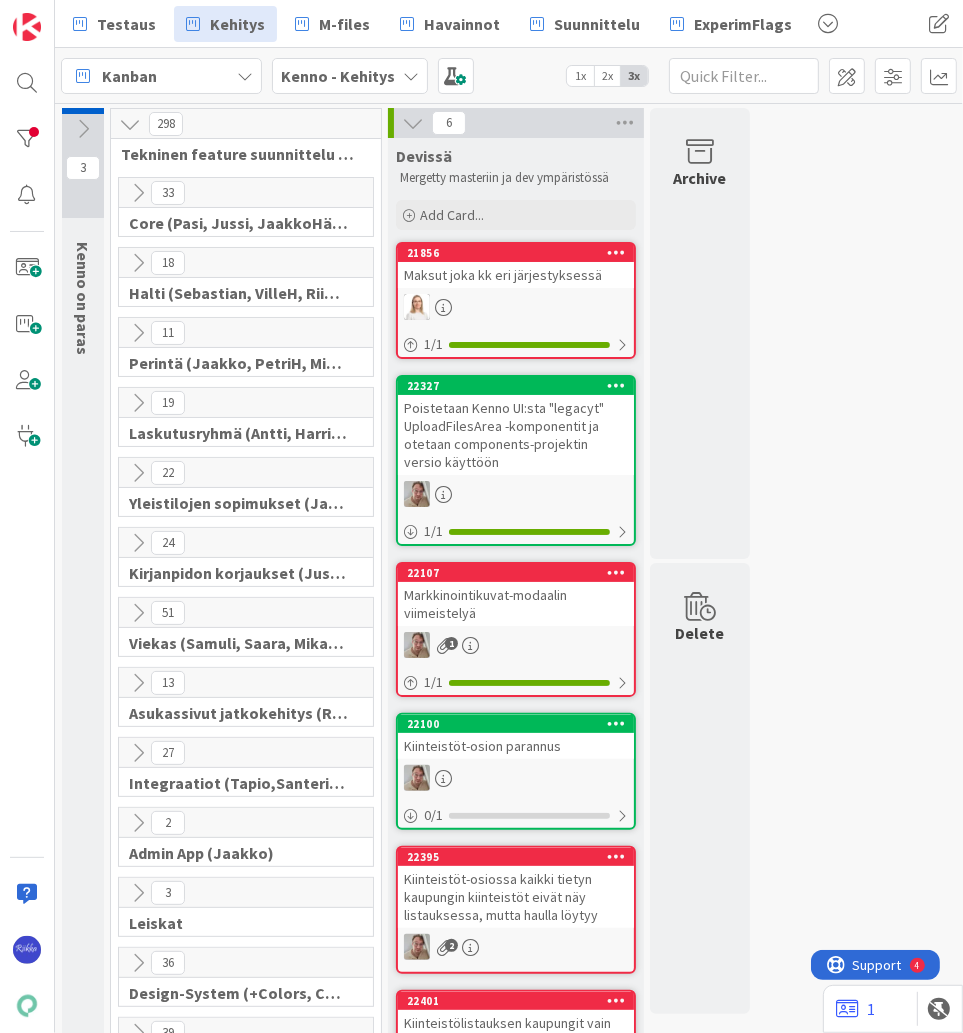 scroll, scrollTop: 0, scrollLeft: 0, axis: both 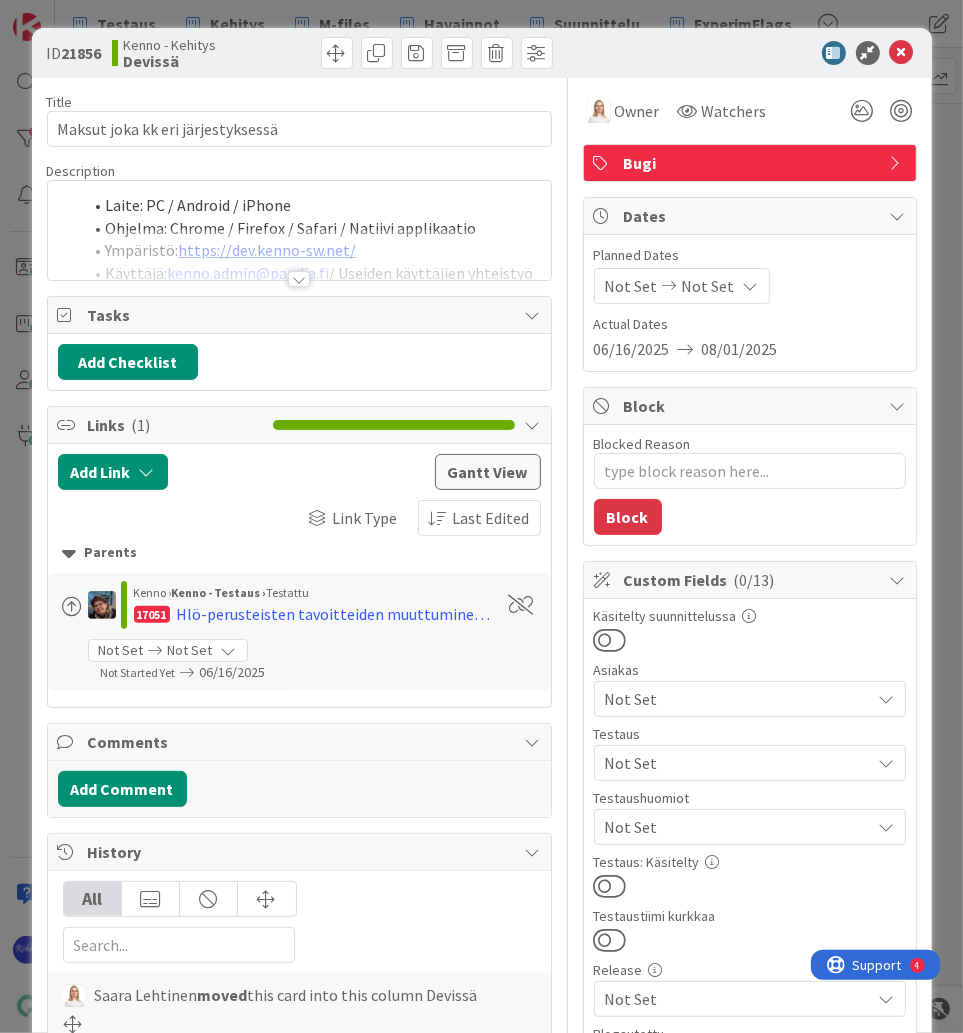 click at bounding box center (299, 279) 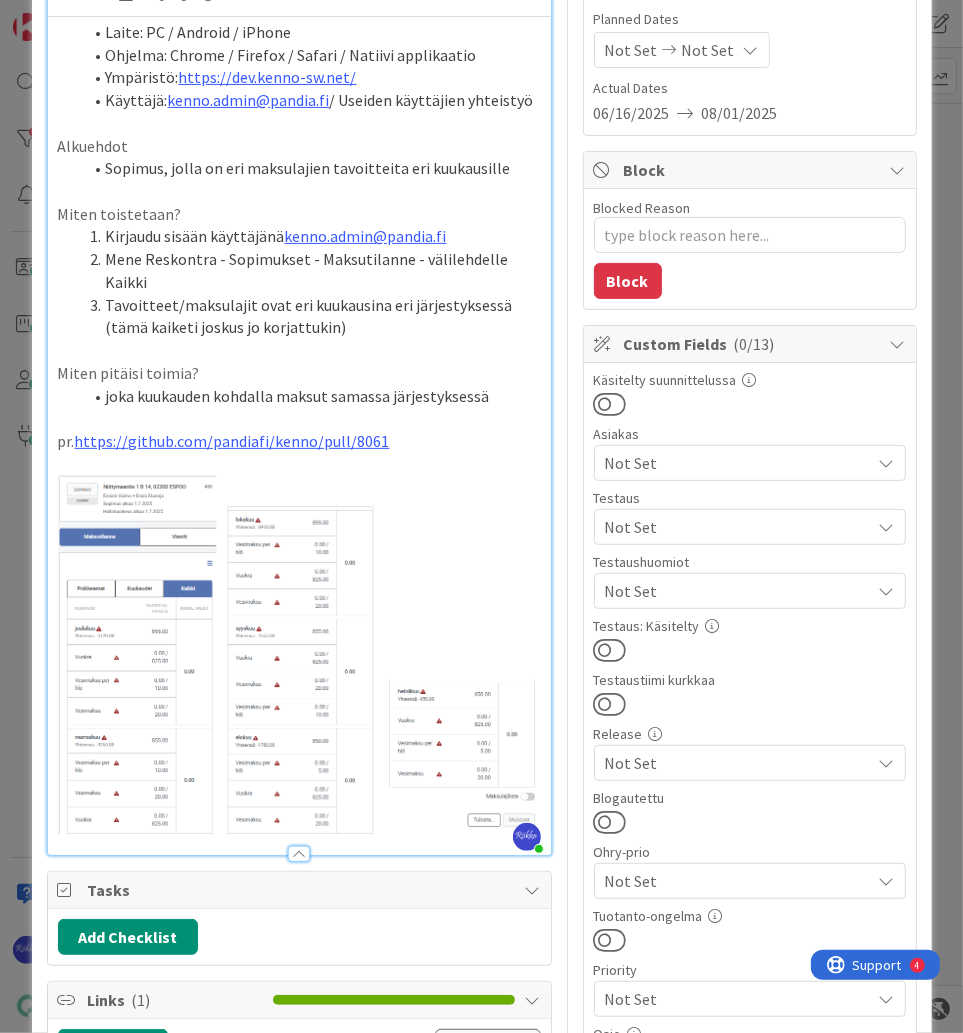 scroll, scrollTop: 240, scrollLeft: 0, axis: vertical 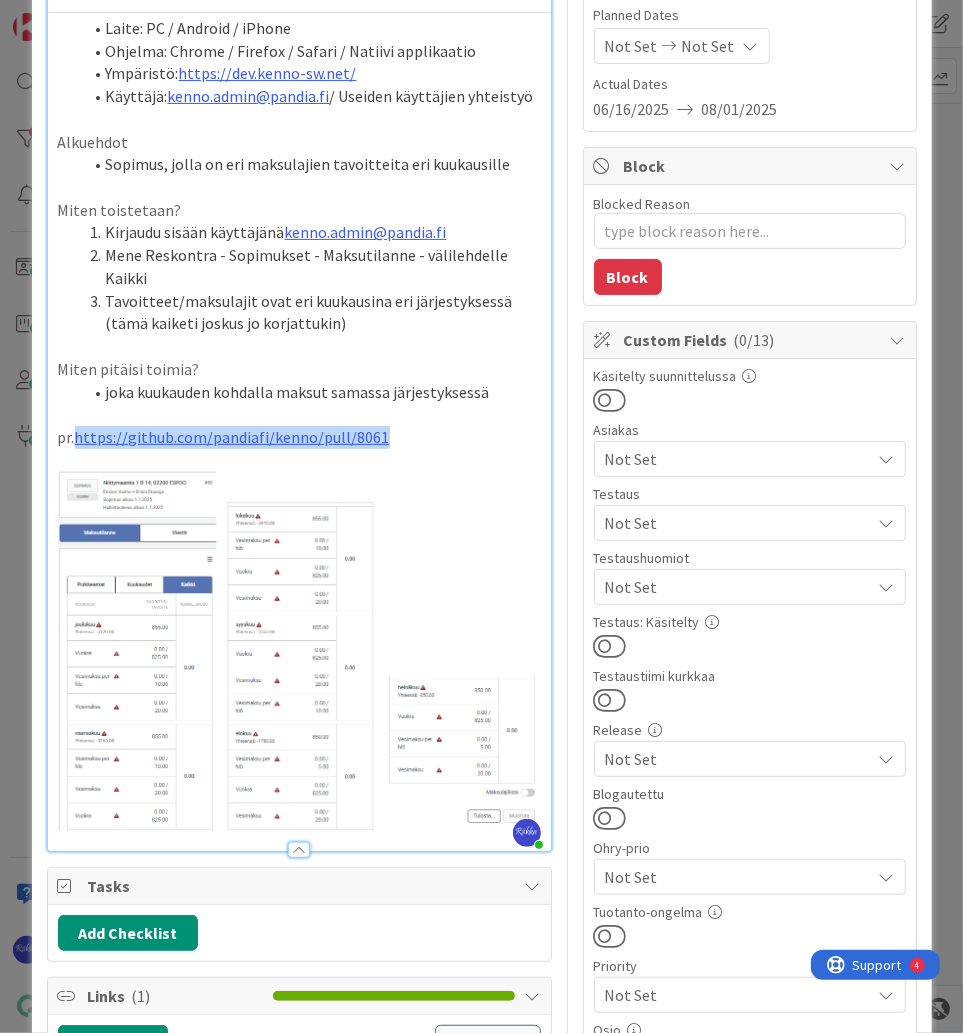 drag, startPoint x: 396, startPoint y: 415, endPoint x: 72, endPoint y: 418, distance: 324.0139 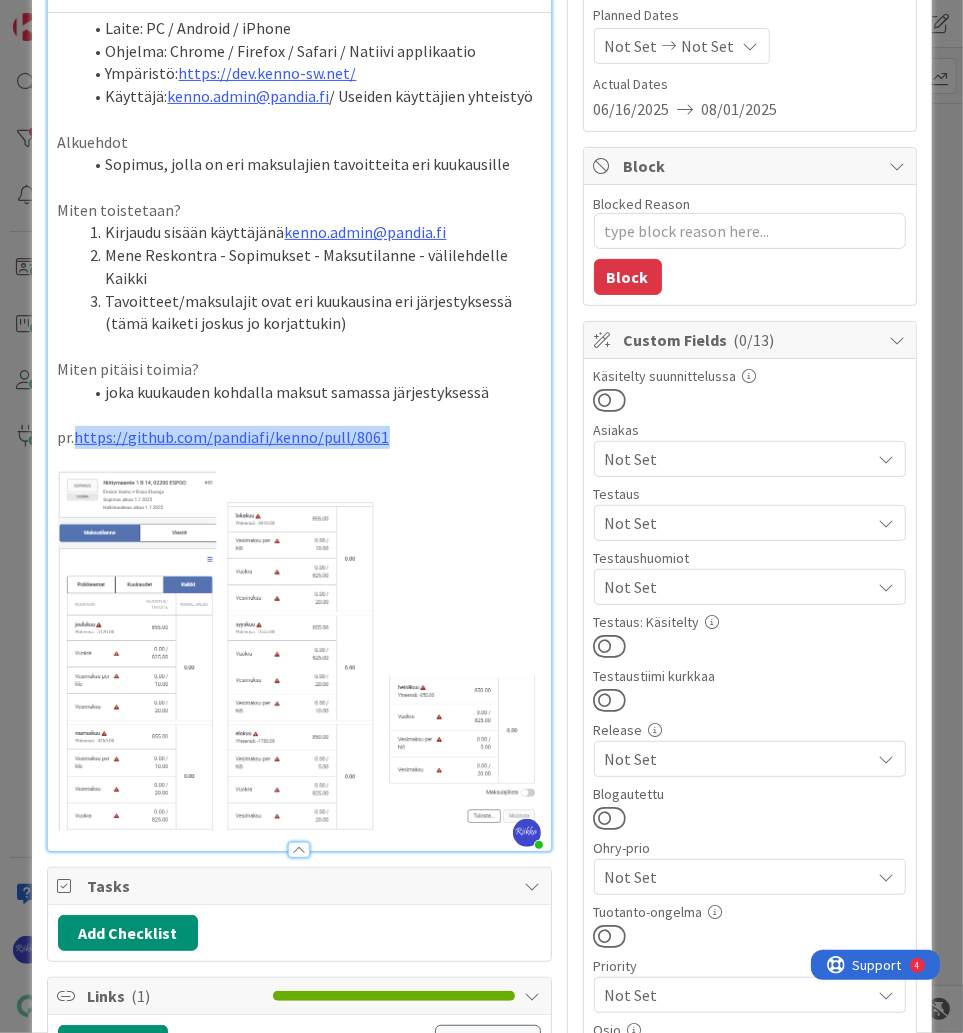 click on "pr.  https://github.com/pandiafi/kenno/pull/8061" at bounding box center (299, 437) 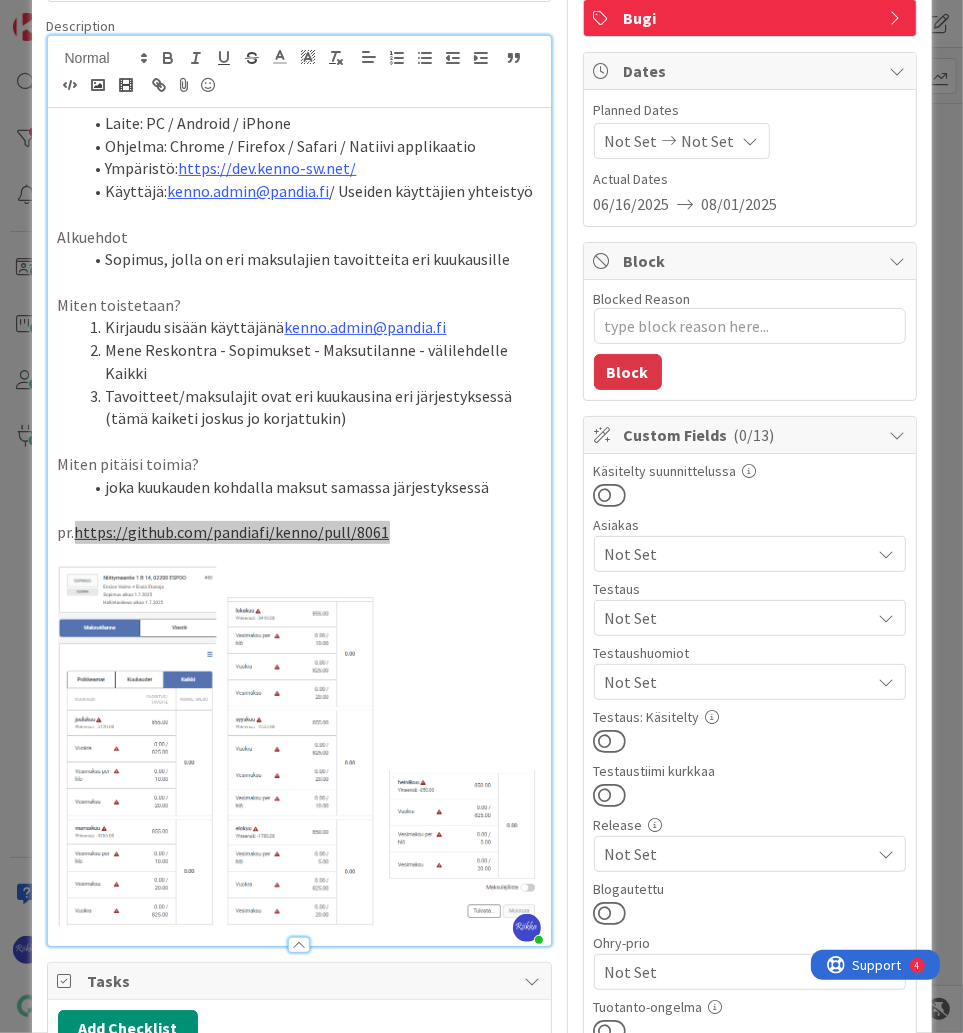 scroll, scrollTop: 160, scrollLeft: 0, axis: vertical 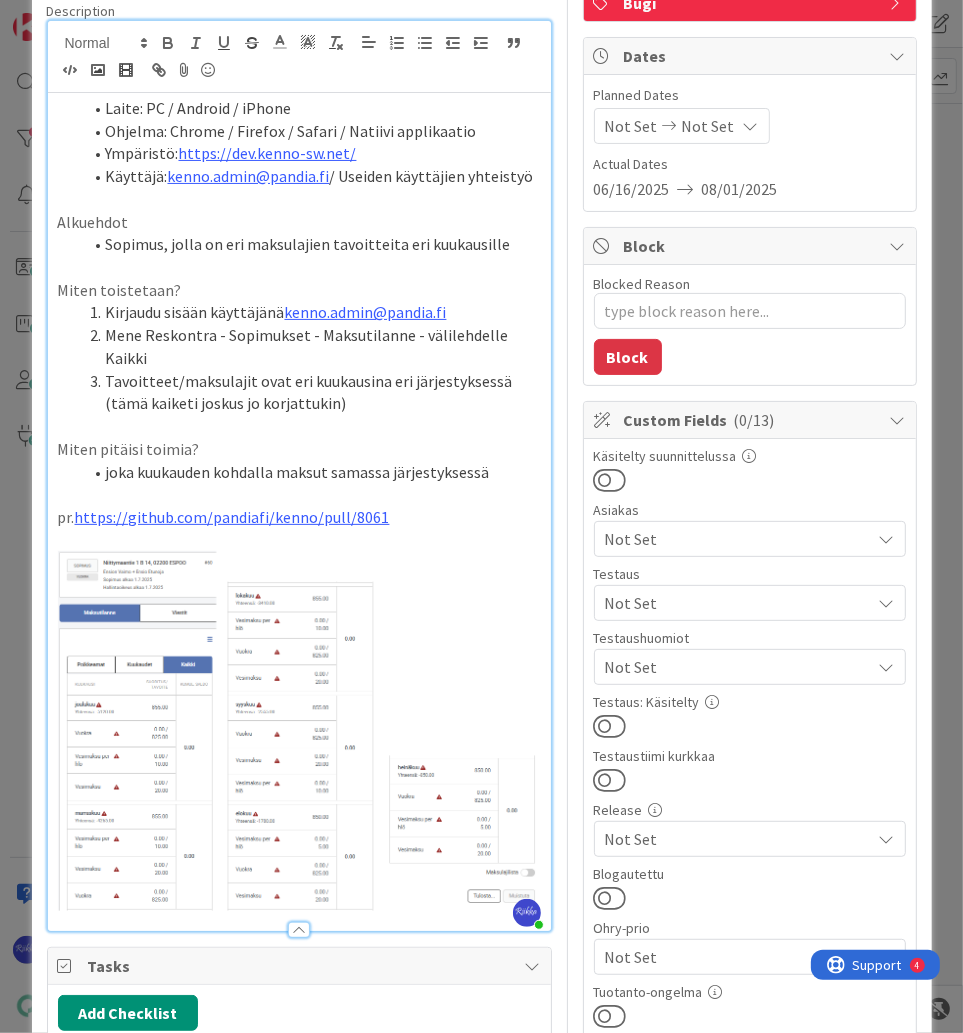 click on "Not Set" at bounding box center (738, 667) 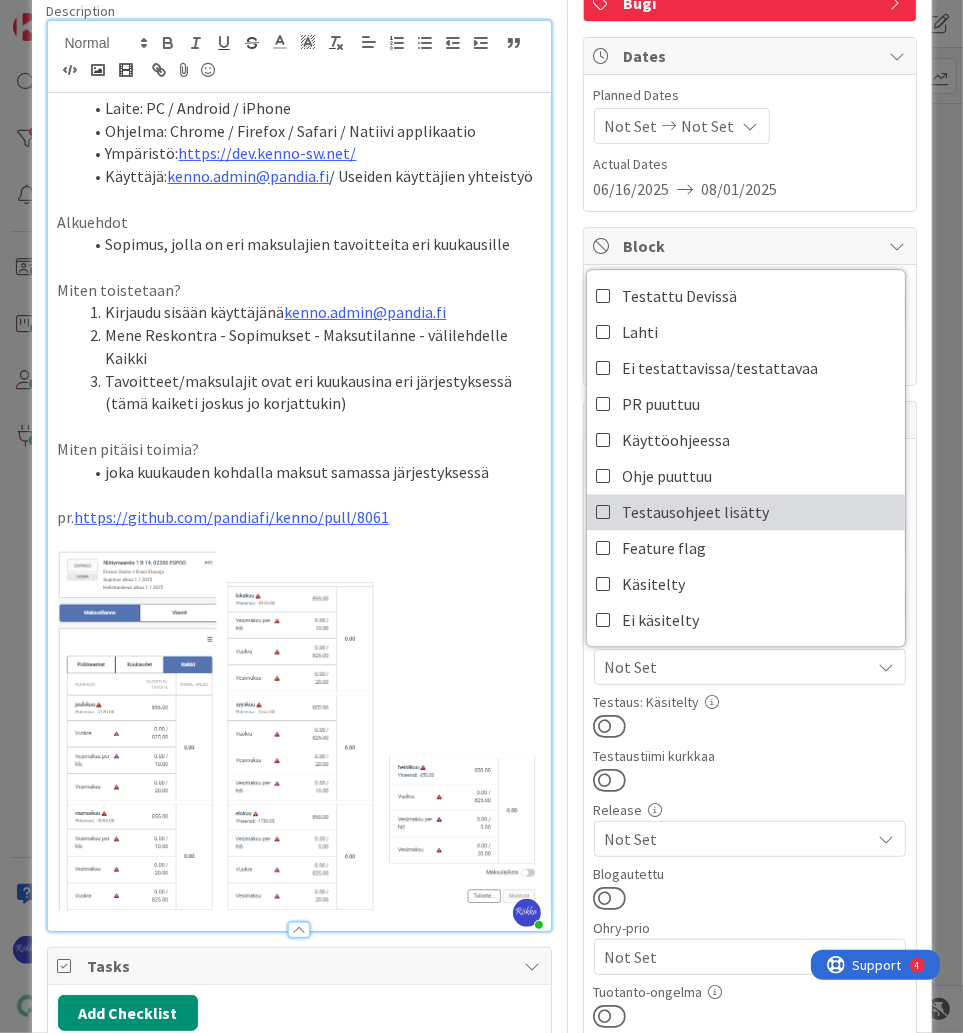 click on "Testausohjeet lisätty" at bounding box center (746, 512) 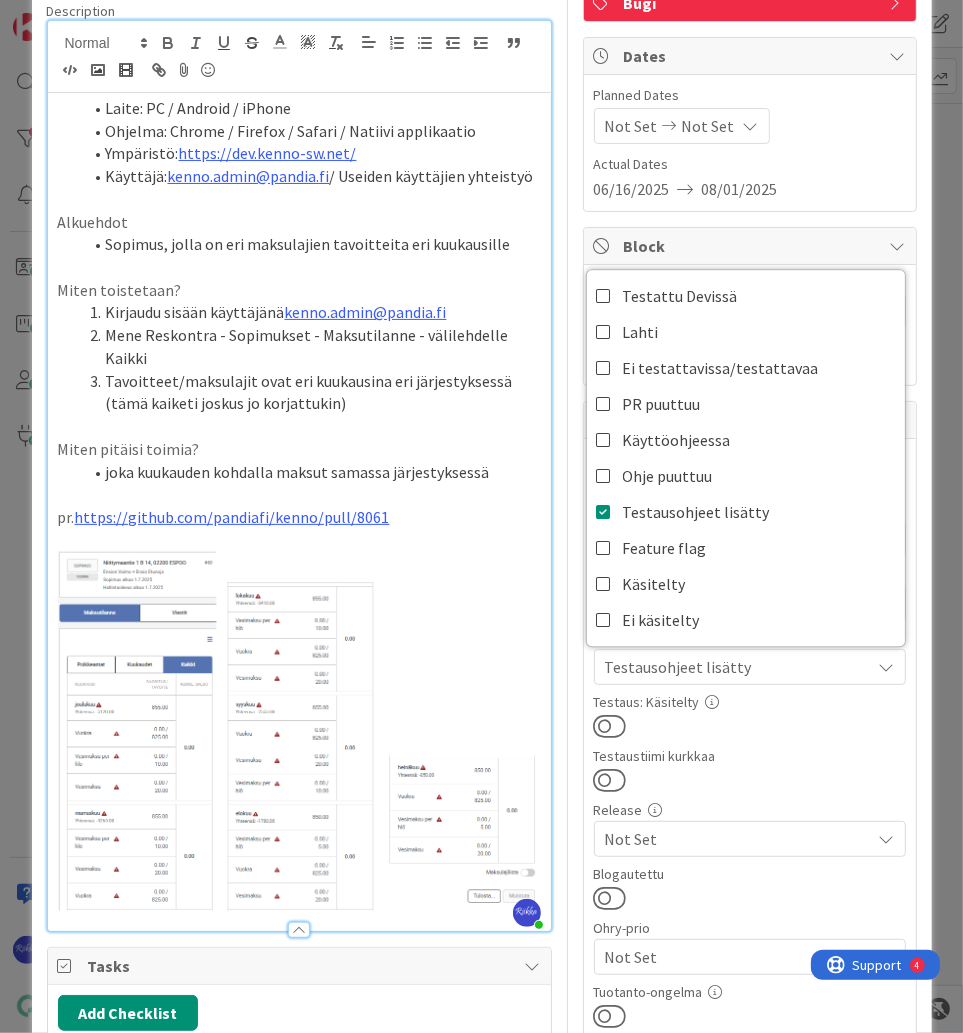 click on "Testaustiimi kurkkaa" at bounding box center (750, 756) 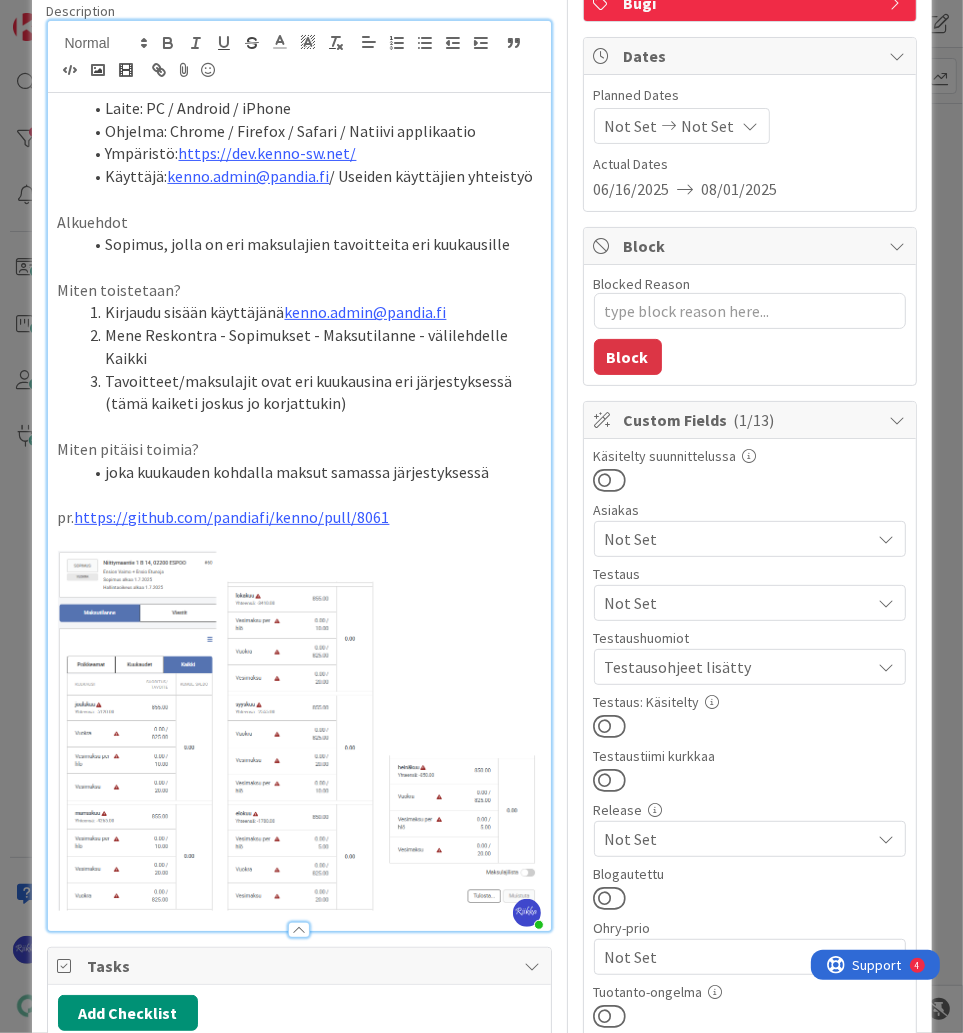 click on "Not Set" at bounding box center [738, 603] 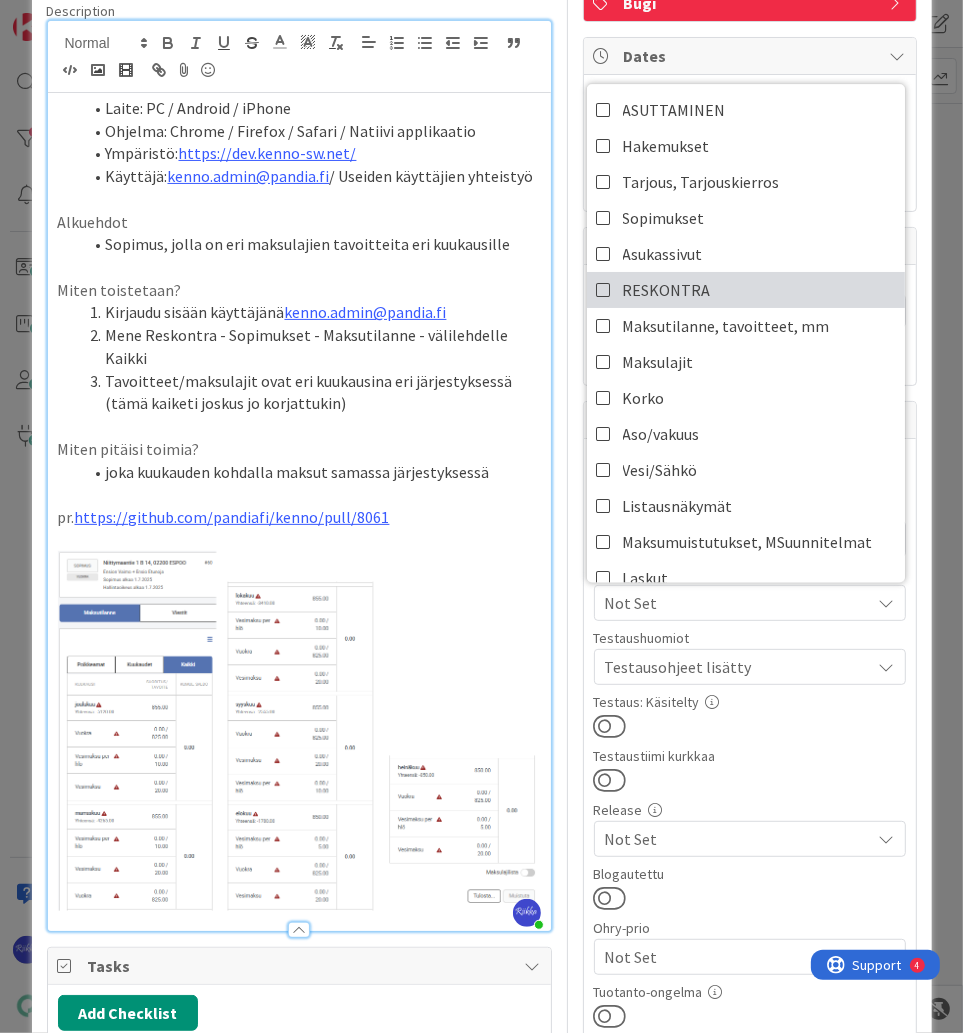 click on "RESKONTRA" at bounding box center [746, 290] 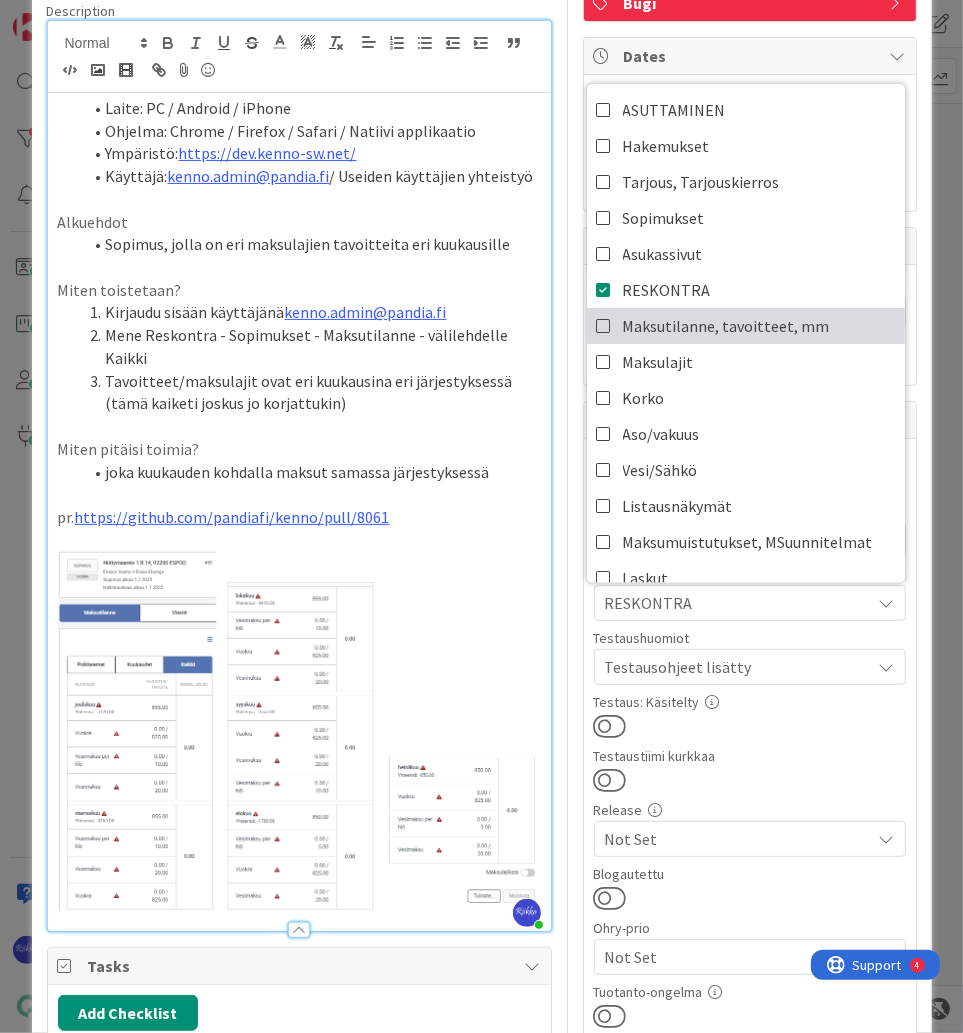 click on "Maksutilanne, tavoitteet, mm" at bounding box center (726, 326) 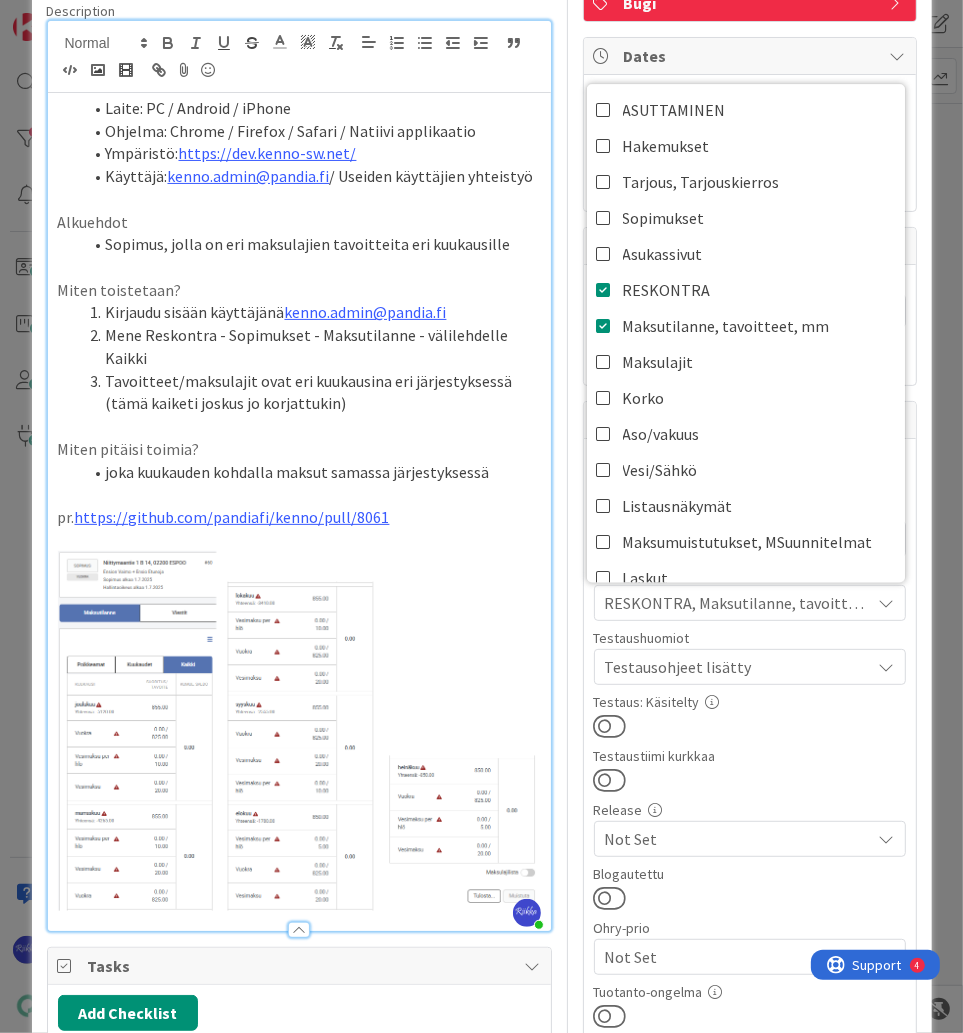 drag, startPoint x: 800, startPoint y: 740, endPoint x: 702, endPoint y: 762, distance: 100.43903 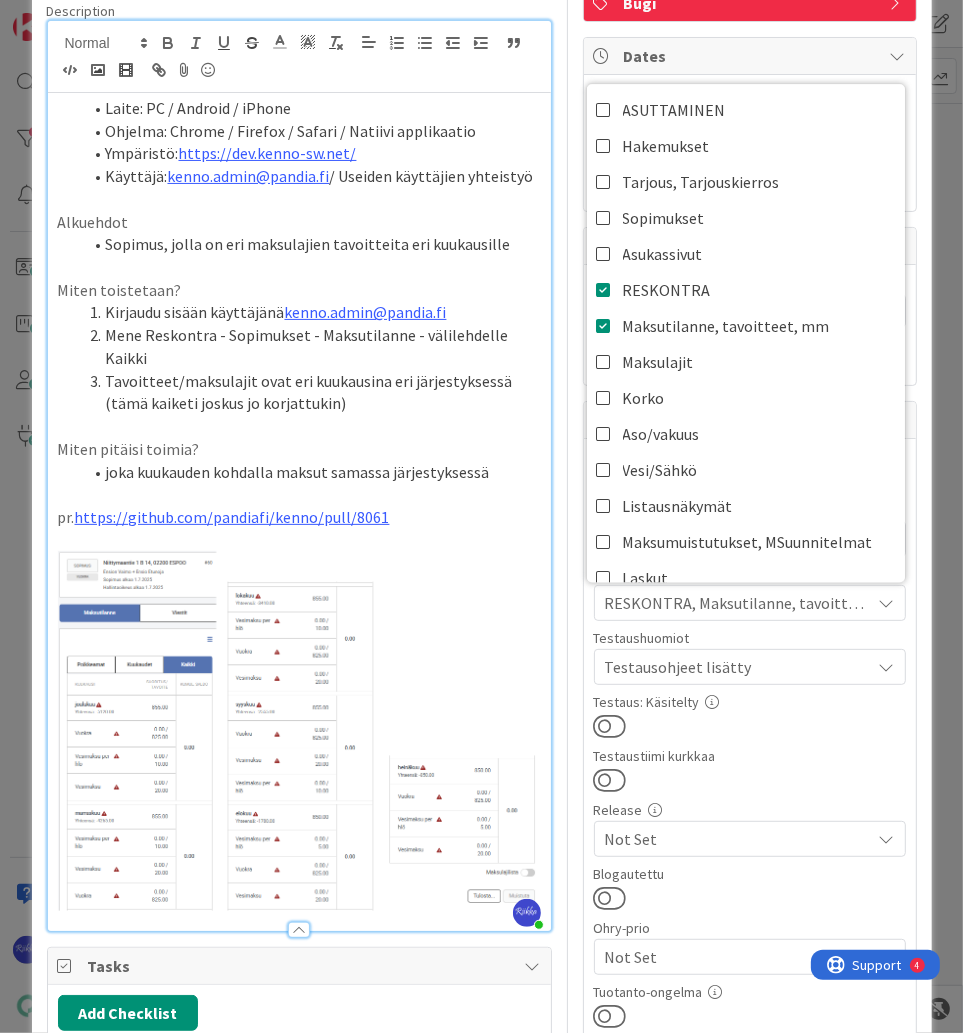 click on "Käsitelty suunnittelussa Asiakas Not Set Testaus RESKONTRA, Maksutilanne, tavoitteet, mm ASUTTAMINEN Hakemukset Tarjous, Tarjouskierros Sopimukset Asukassivut RESKONTRA Maksutilanne, tavoitteet, mm Maksulajit Korko Aso/vakuus Vesi/Sähkö Listausnäkymät Maksumuistutukset, MSuunnitelmat Laskut Kirjanpito Aineistot Laskutusryhmät Perintä Viestintä Yleistilat TEHTÄVÄT (YLLÄPITO) Henkilöt/Toimipisteet/Kiinteistö Auktorisointi, Palveluliitokset Ylläpito-ohjelma ------------ Design System Robotti Admin  Integraatiot Demodata ---- Korvatut: ---- Palveluliitokset Kiinteistöt Tilaus Vikailmoitus Tarkastukset Mobiili Testaushuomiot Testausohjeet lisätty Testattu Devissä Lahti Ei testattavissa/testattavaa PR puuttuu Käyttöohjeessa Ohje puuttuu Testausohjeet lisätty Feature flag Käsitelty Ei käsitelty Testaus: Käsitelty Testaustiimi kurkkaa Release Not Set Blogautettu Ohry-prio Not Set Tuotanto-ongelma Priority Not Set Osio Not Set Käyttöönottokriittisyys Not Set" at bounding box center [750, 835] 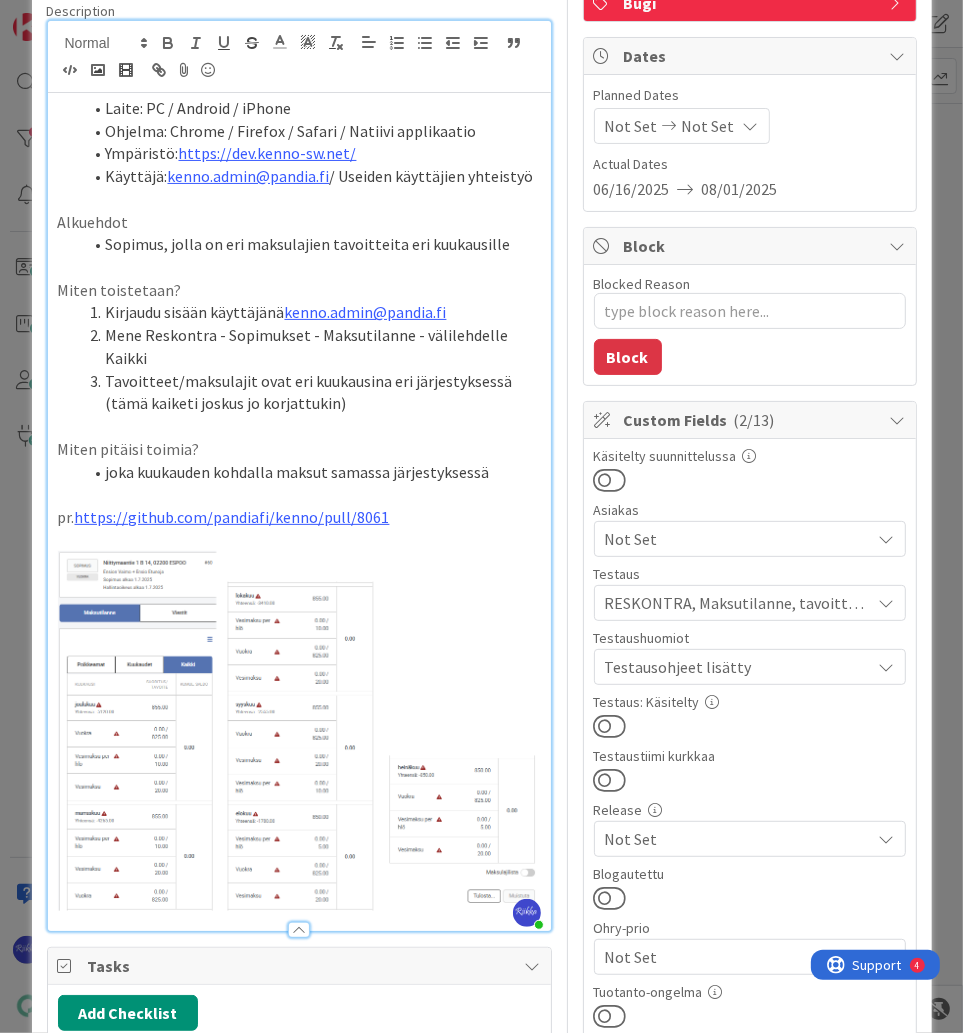 click at bounding box center (610, 726) 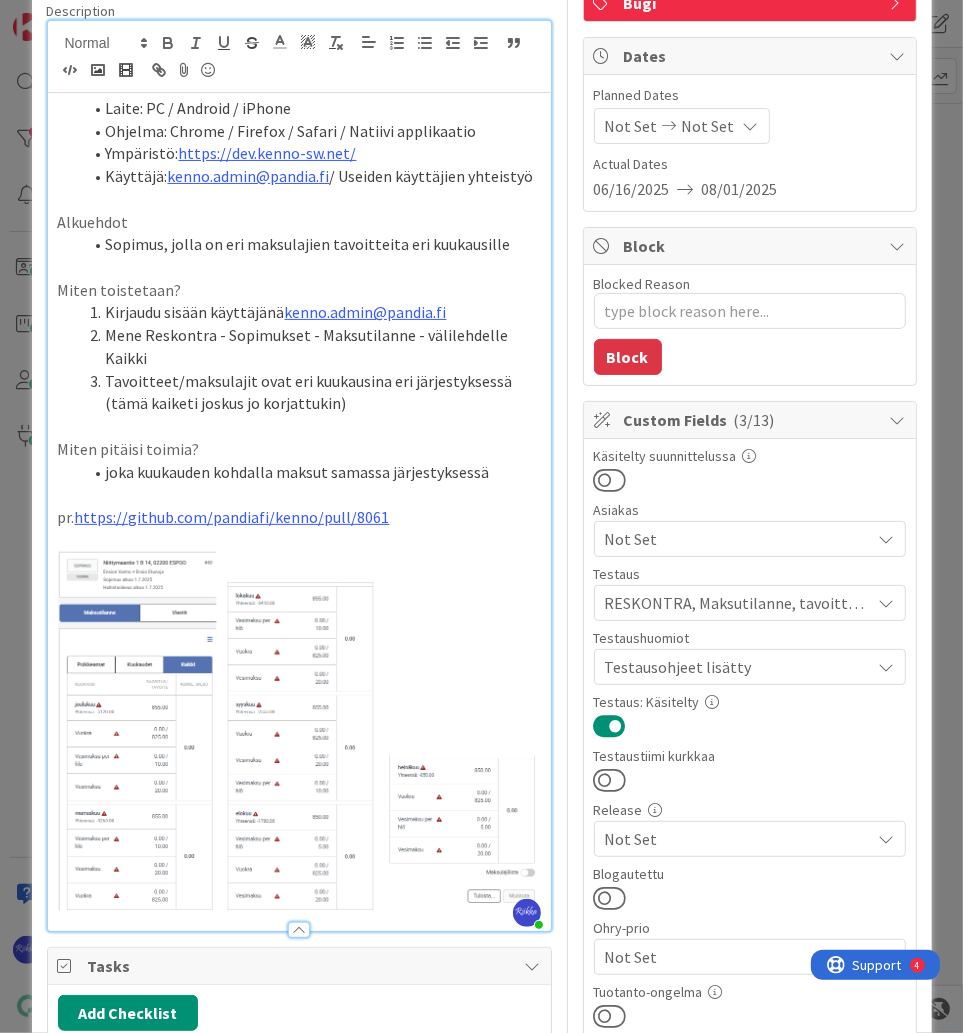 scroll, scrollTop: 0, scrollLeft: 0, axis: both 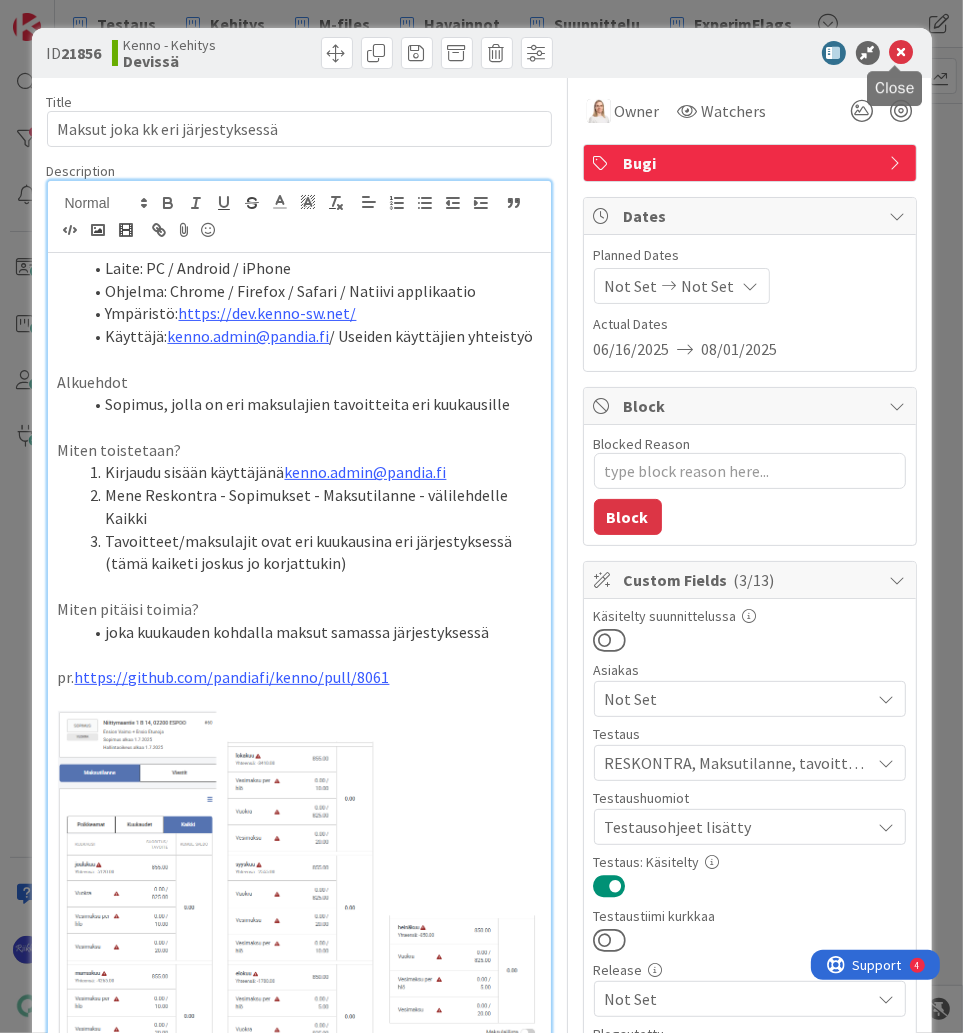 click at bounding box center [902, 53] 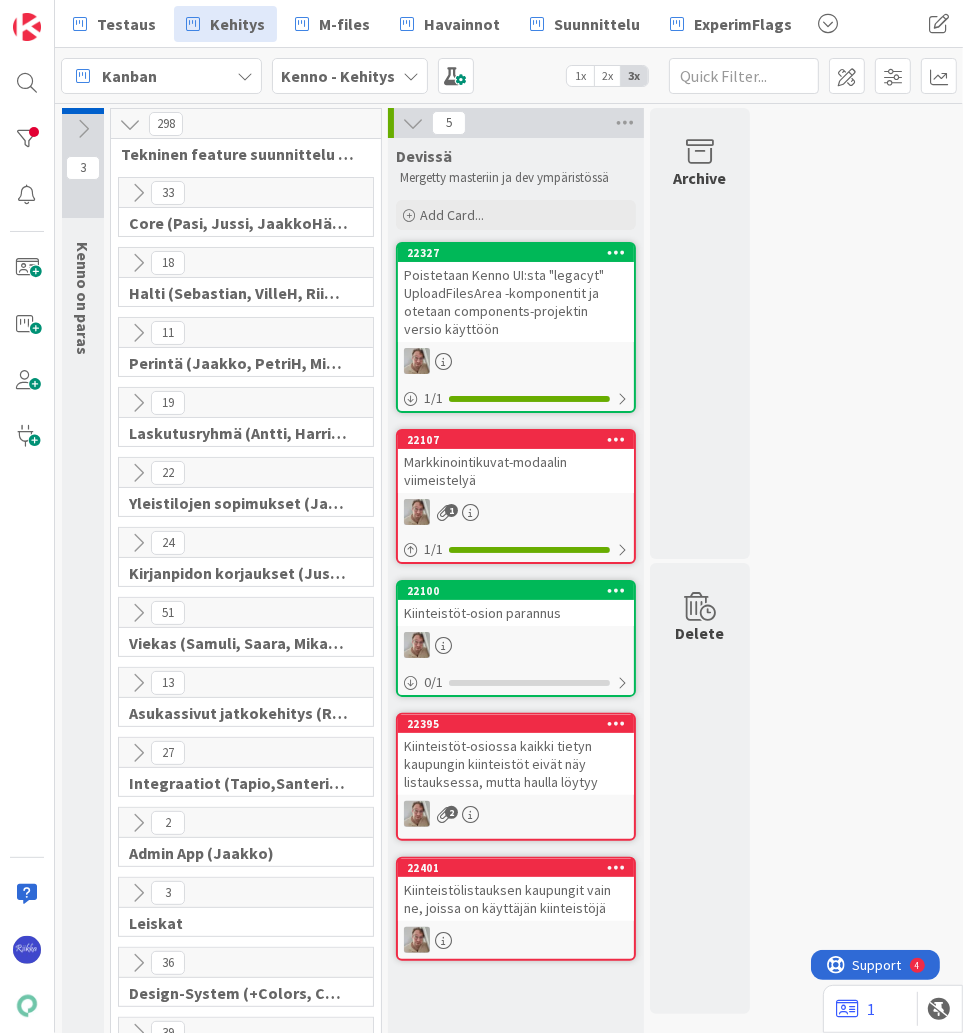 scroll, scrollTop: 0, scrollLeft: 0, axis: both 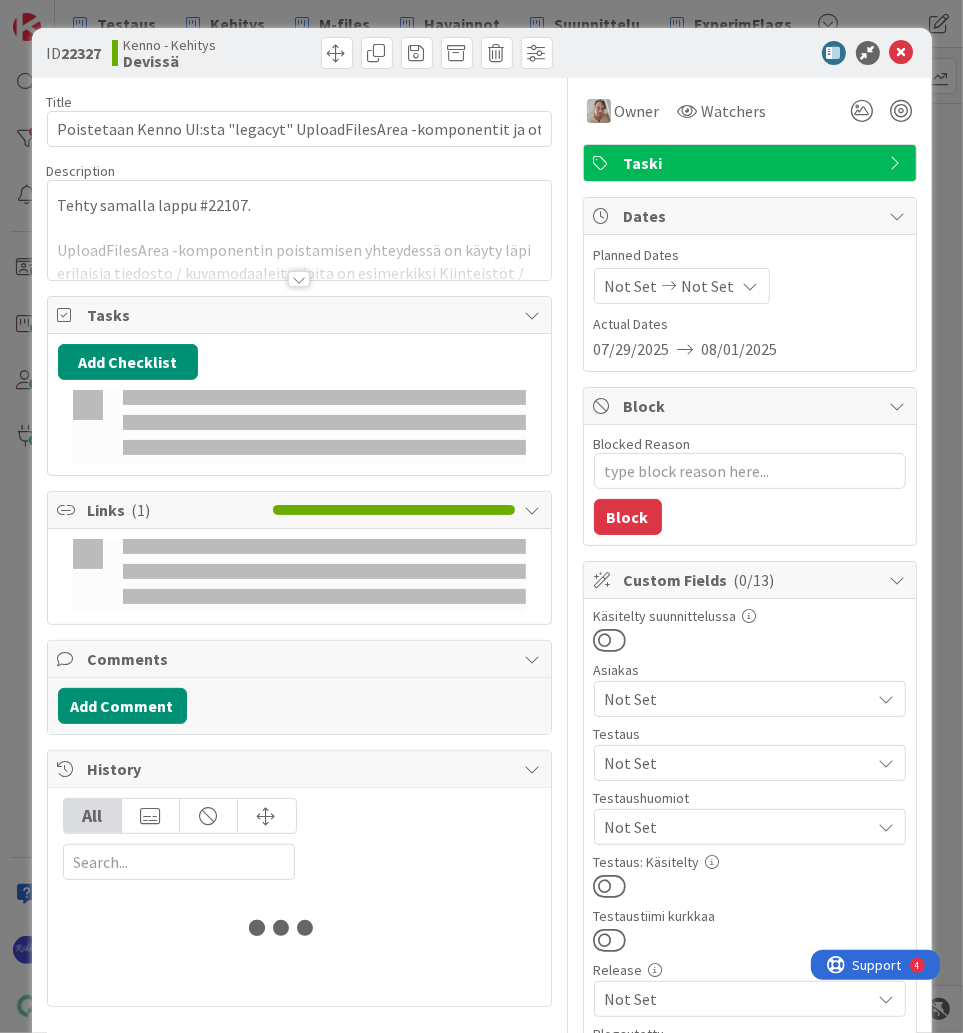 type on "x" 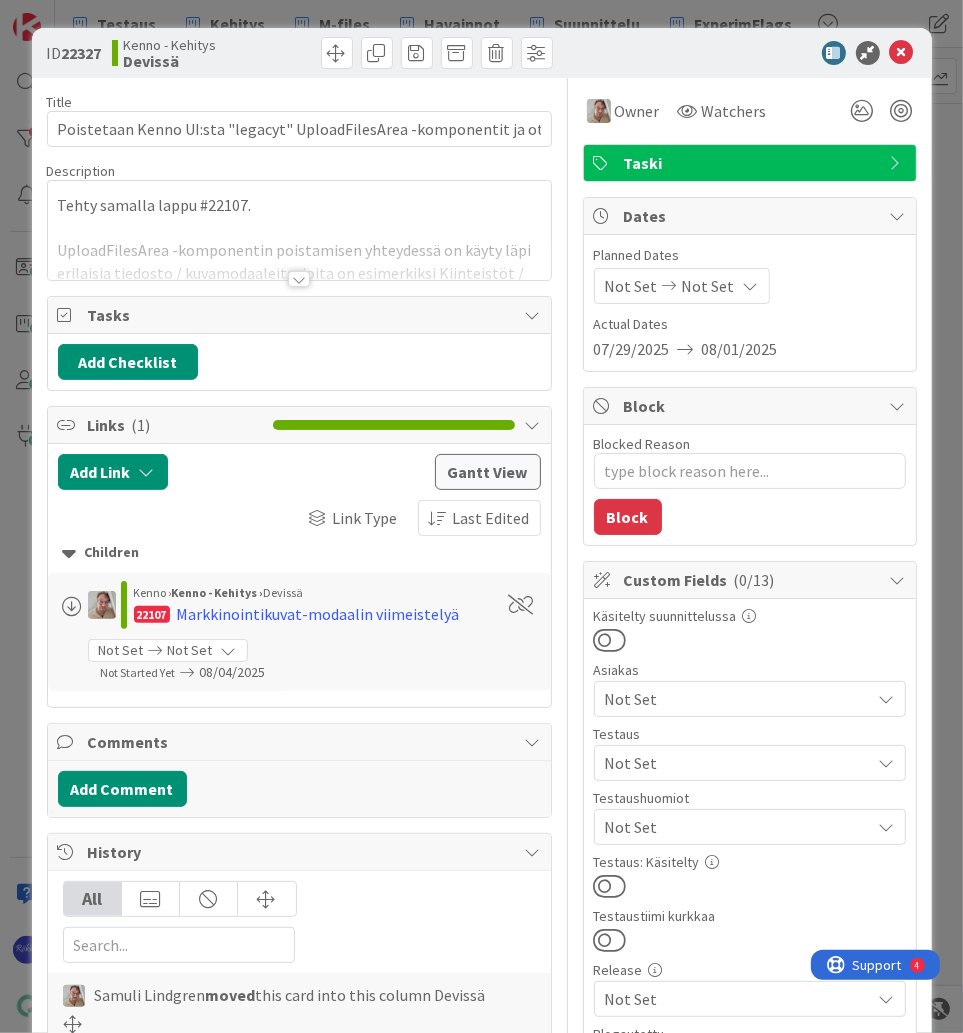 scroll, scrollTop: 0, scrollLeft: 0, axis: both 